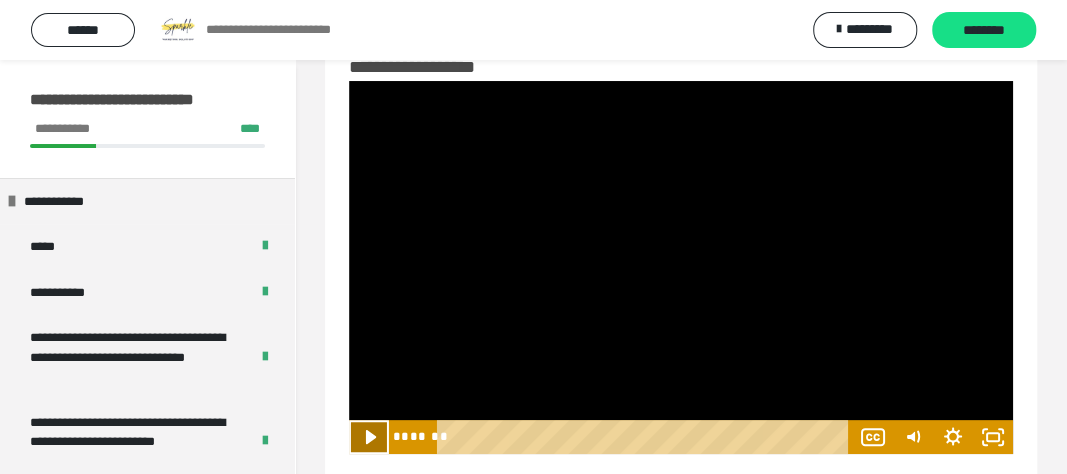 scroll, scrollTop: 60, scrollLeft: 0, axis: vertical 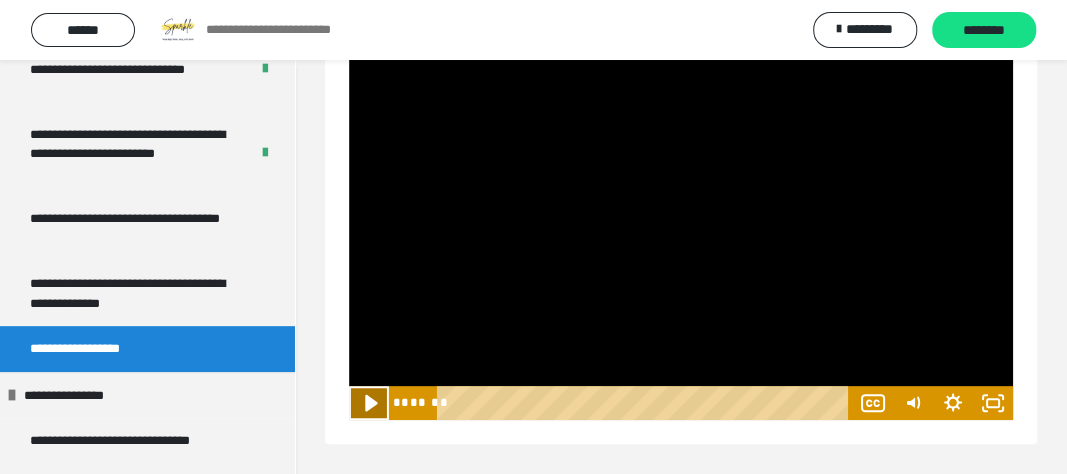 click 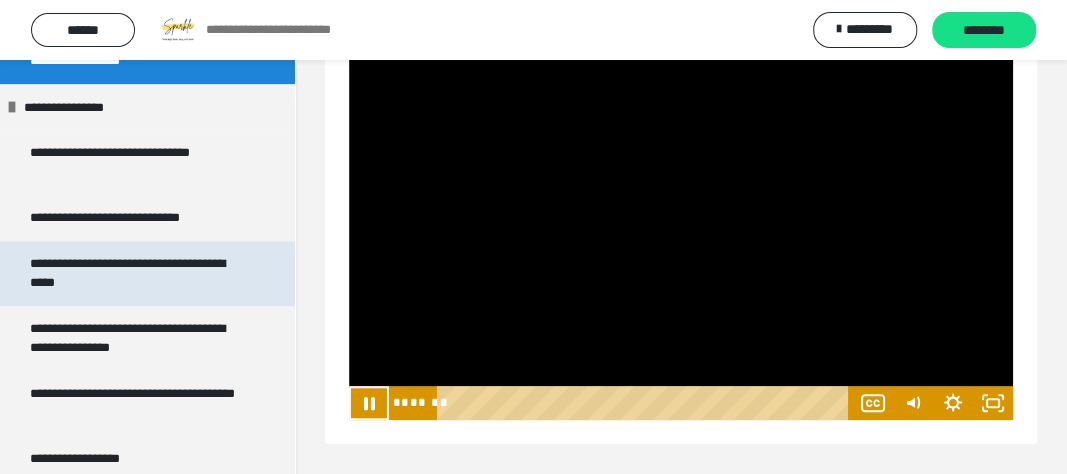 scroll, scrollTop: 672, scrollLeft: 0, axis: vertical 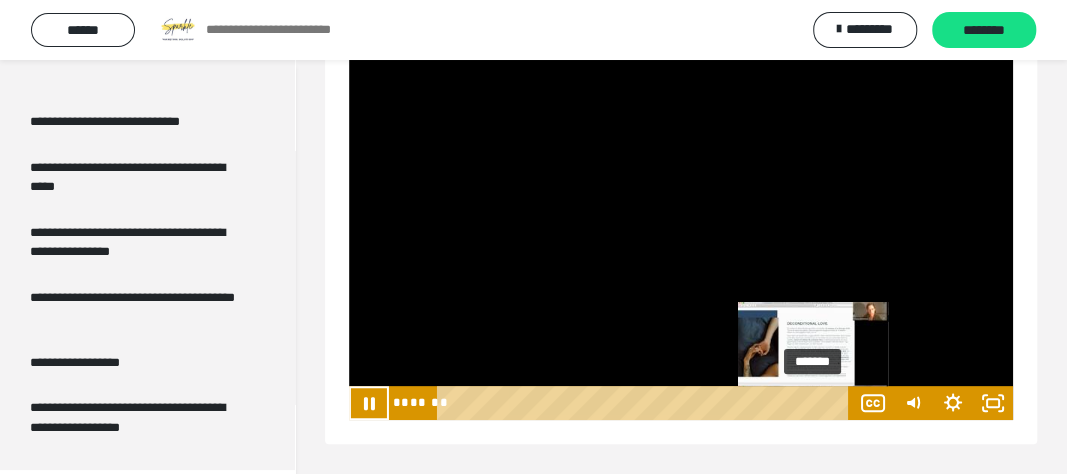 click on "*******" at bounding box center [646, 403] 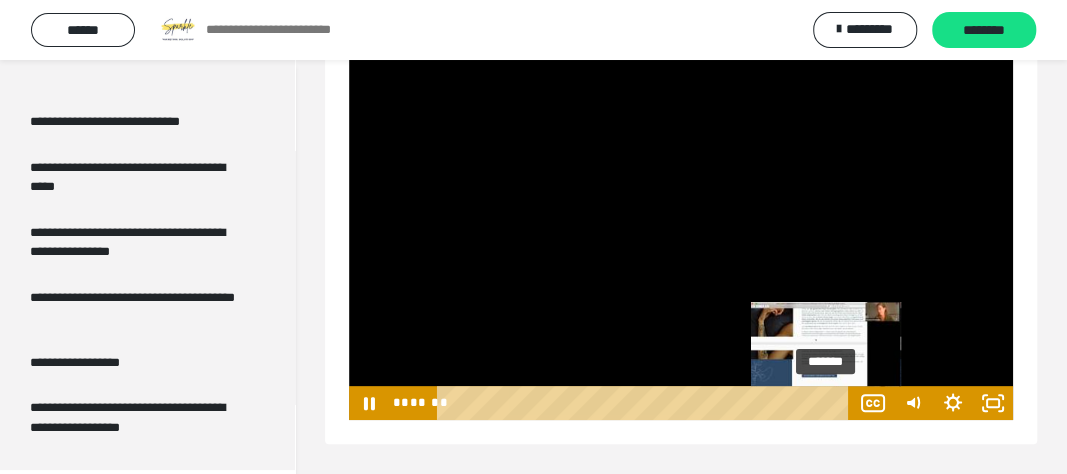 click on "*******" at bounding box center (646, 403) 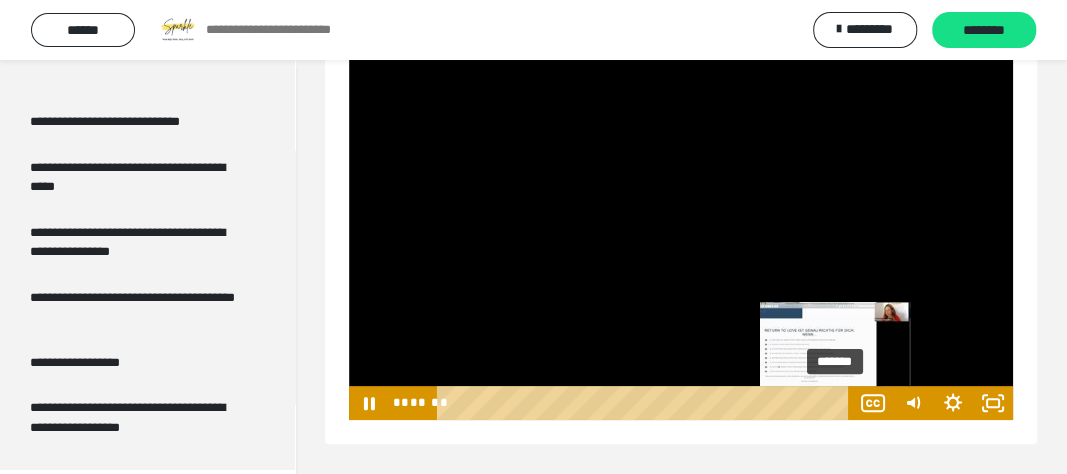 click on "*******" at bounding box center (646, 403) 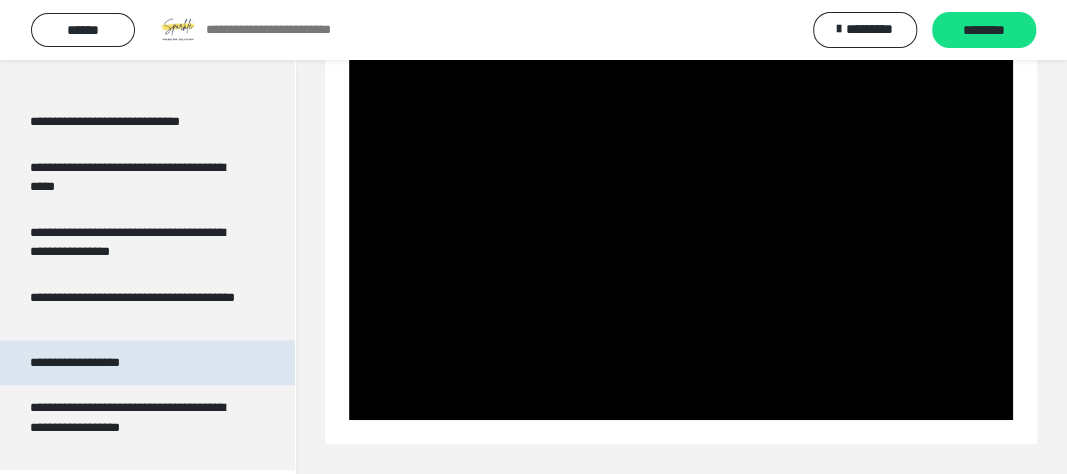 click on "**********" at bounding box center (96, 363) 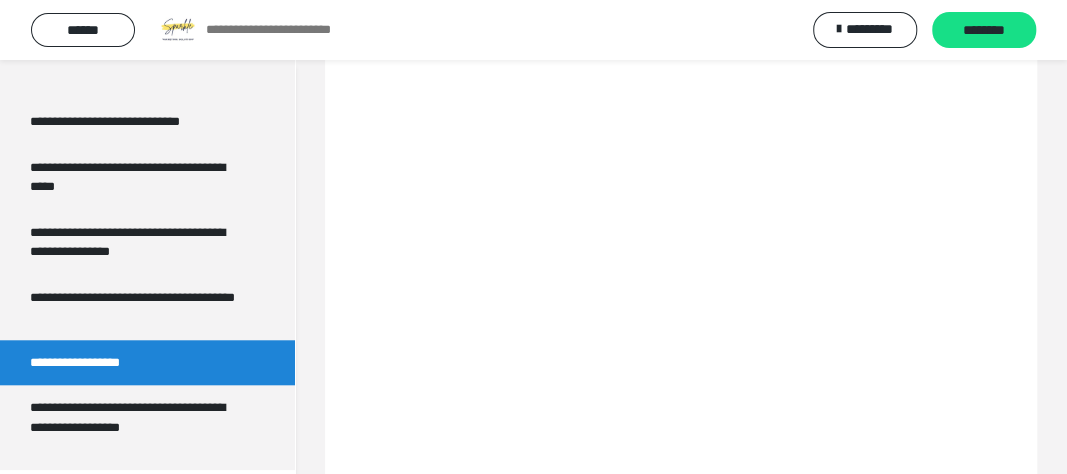 scroll, scrollTop: 60, scrollLeft: 0, axis: vertical 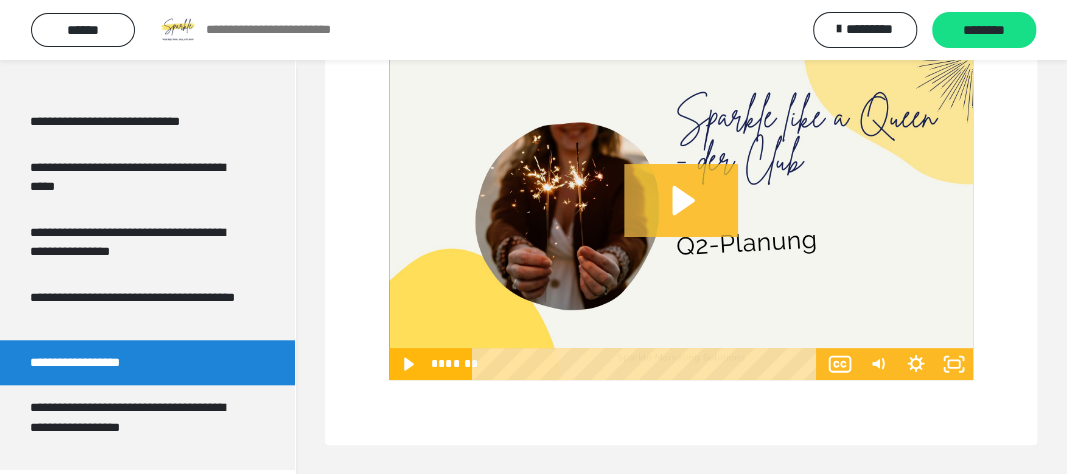 click 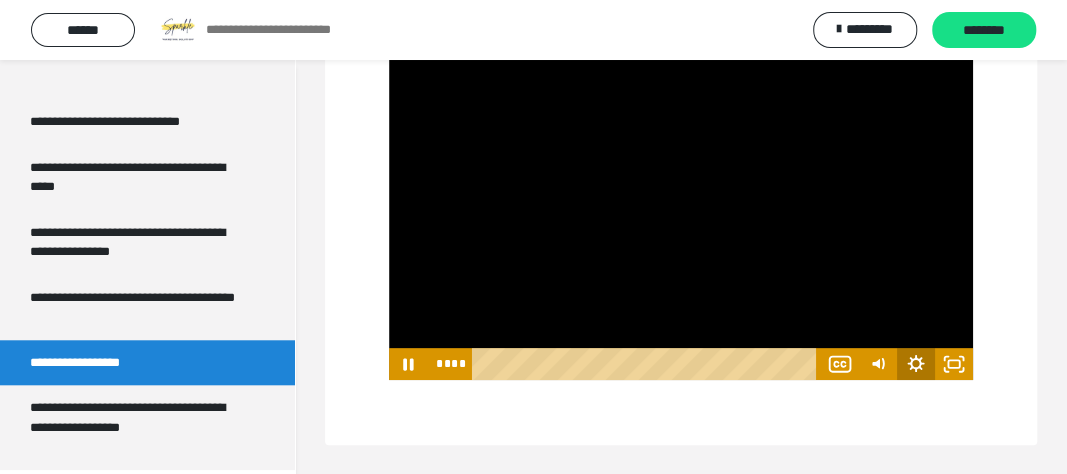 click 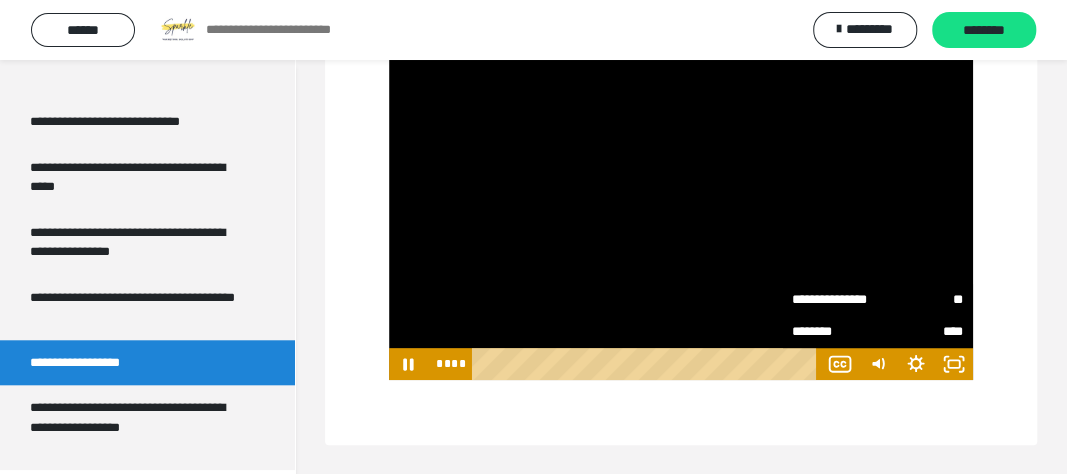 click on "**********" at bounding box center (835, 300) 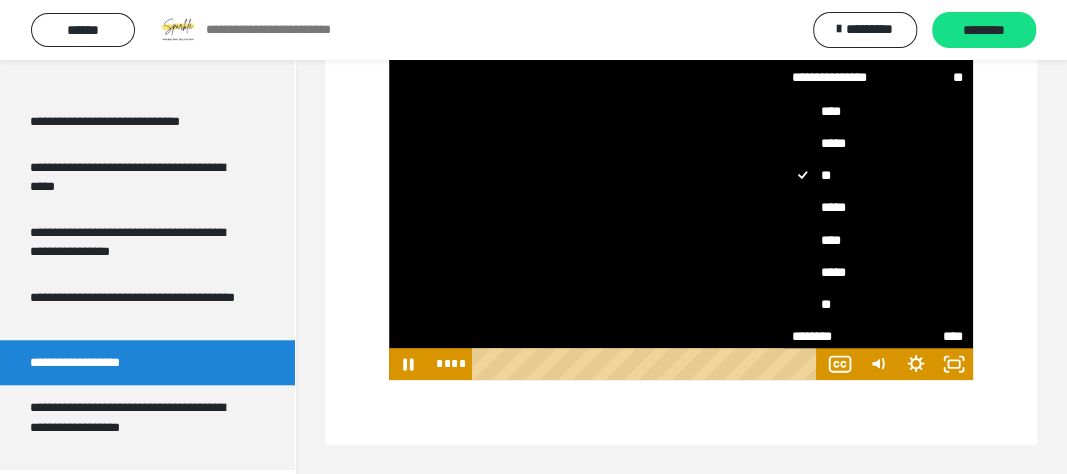 click on "****" at bounding box center [878, 240] 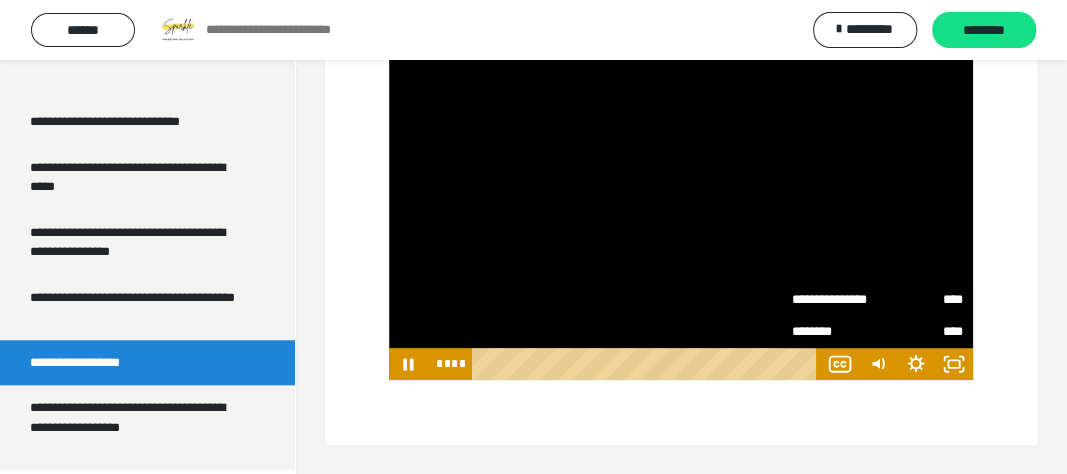 click on "**********" at bounding box center (681, 216) 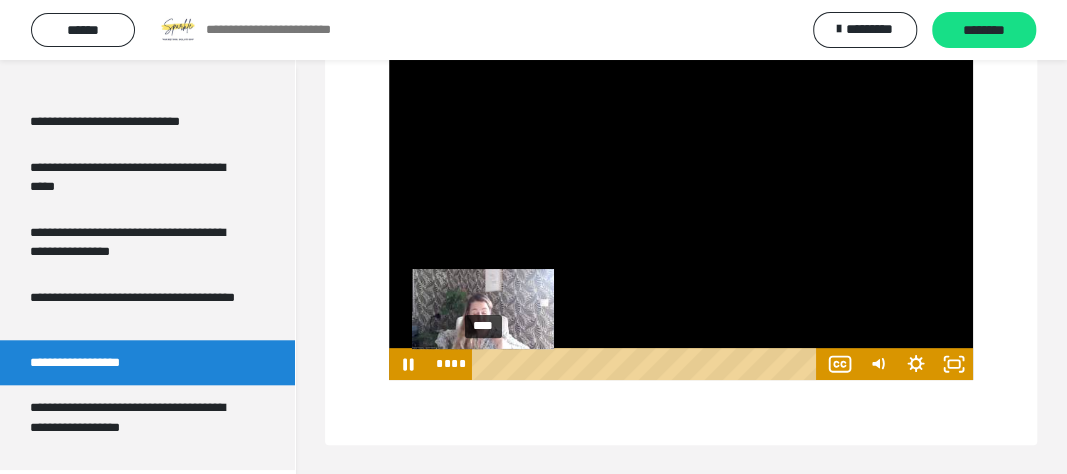 click at bounding box center [484, 364] 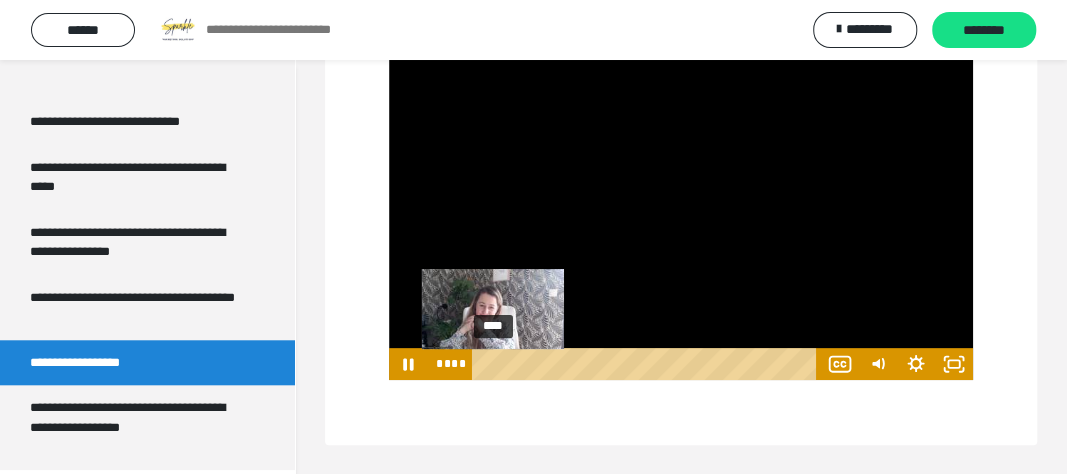 click on "****" at bounding box center [648, 364] 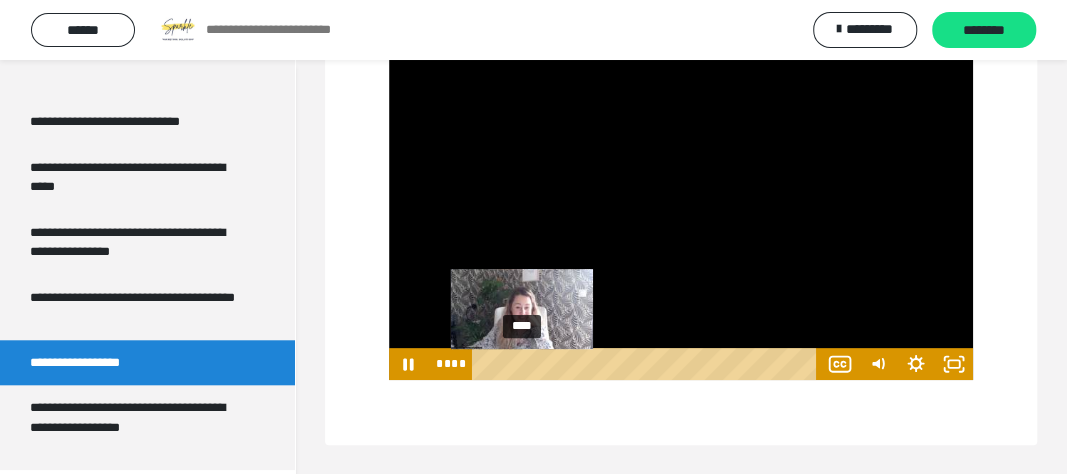 click on "****" at bounding box center (648, 364) 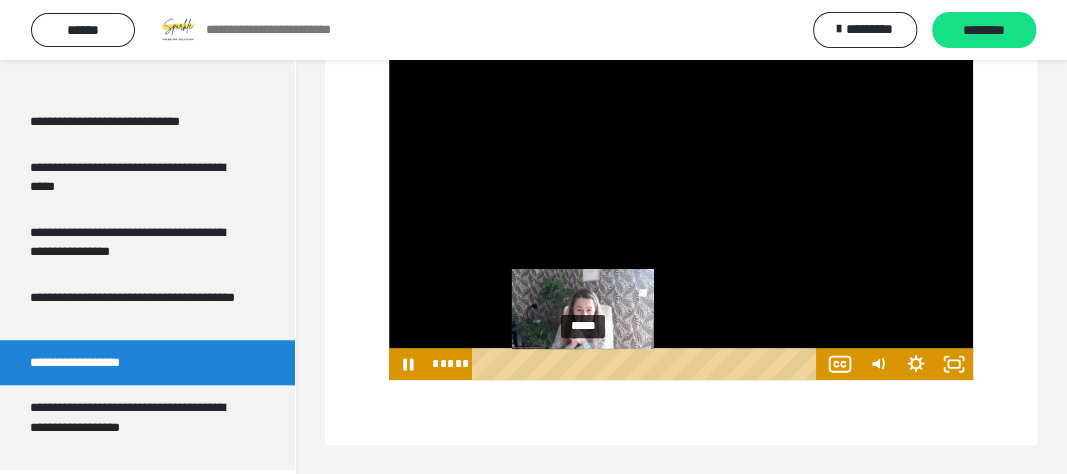 click on "*****" at bounding box center (648, 364) 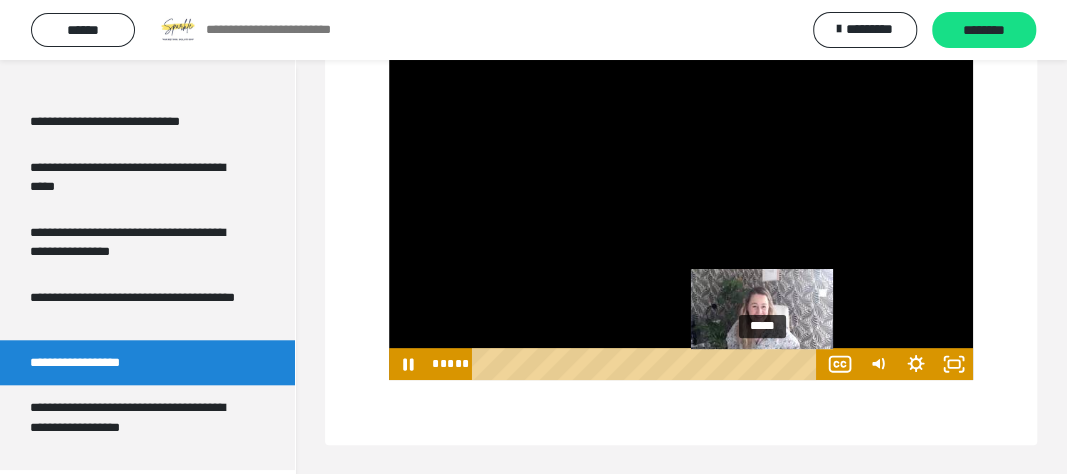 click on "*****" at bounding box center [648, 364] 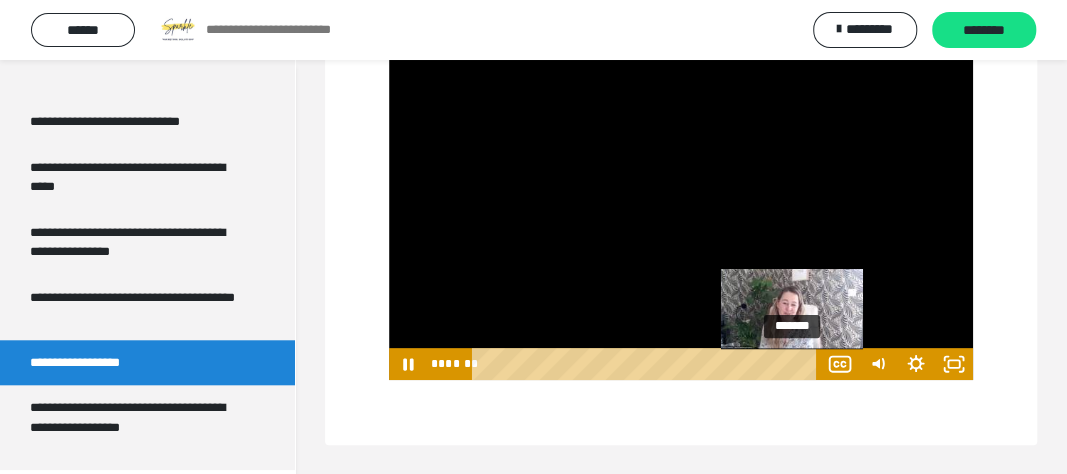 click on "*******" at bounding box center [648, 364] 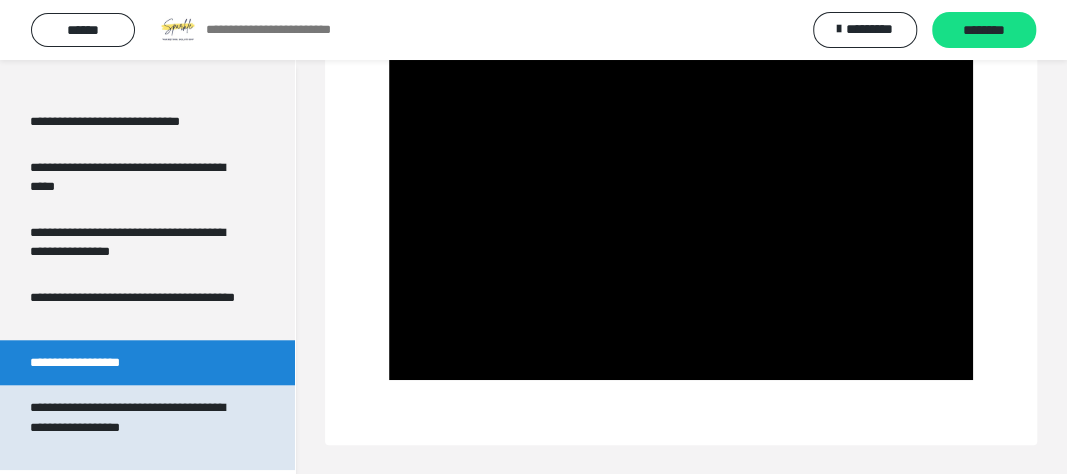 click on "**********" at bounding box center [139, 427] 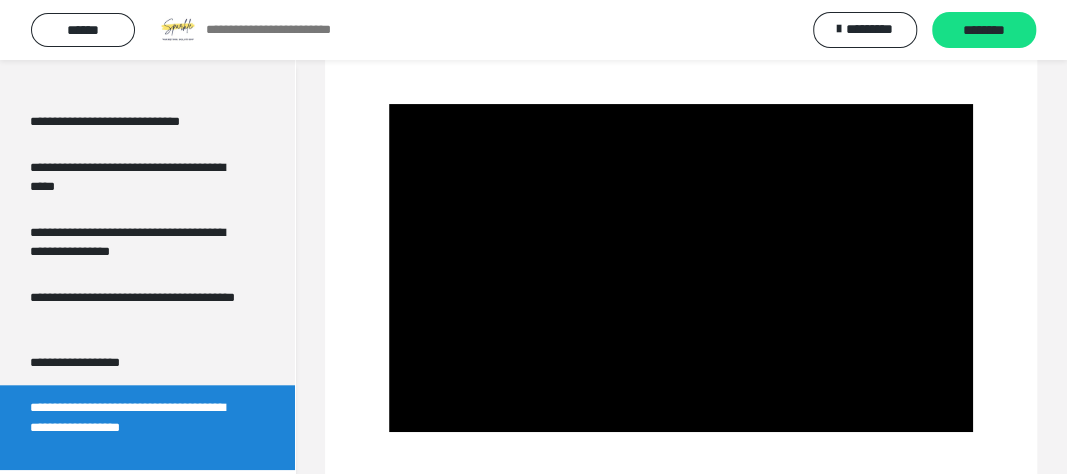 scroll, scrollTop: 60, scrollLeft: 0, axis: vertical 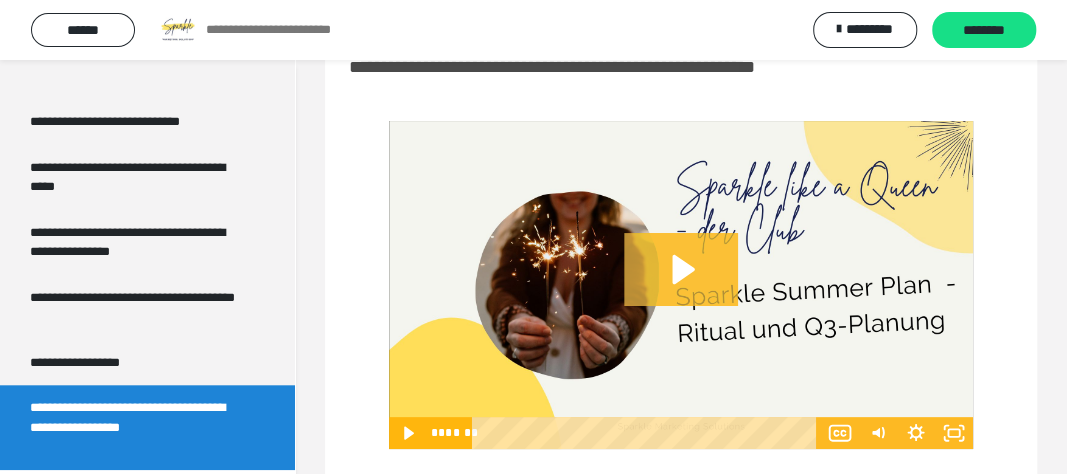 click 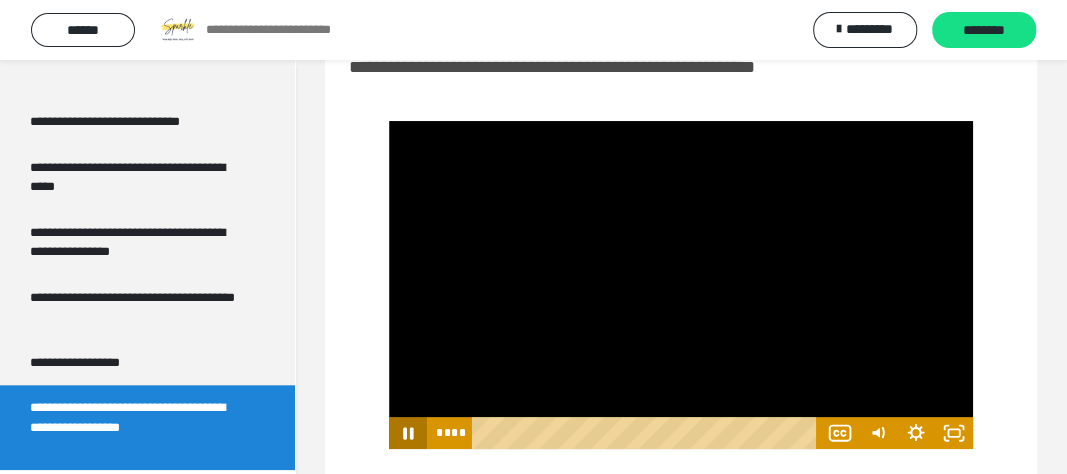 click 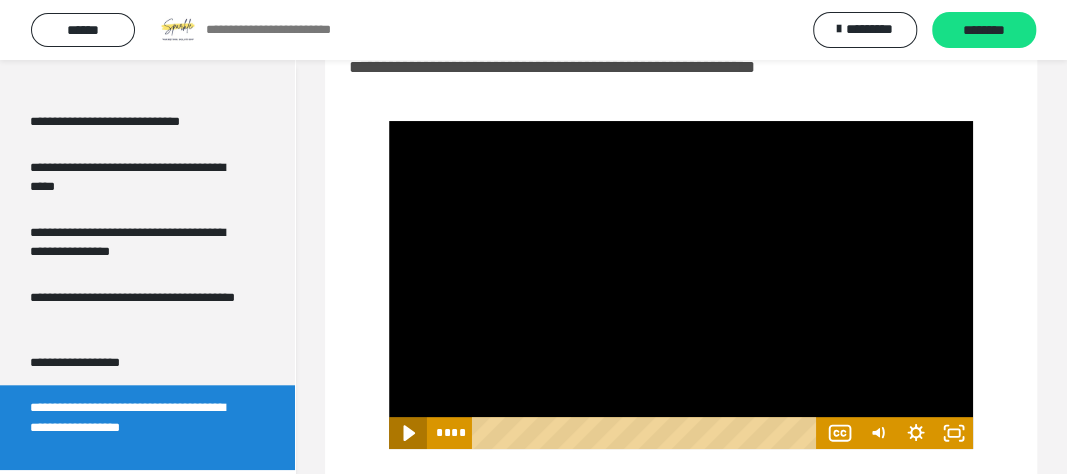 click 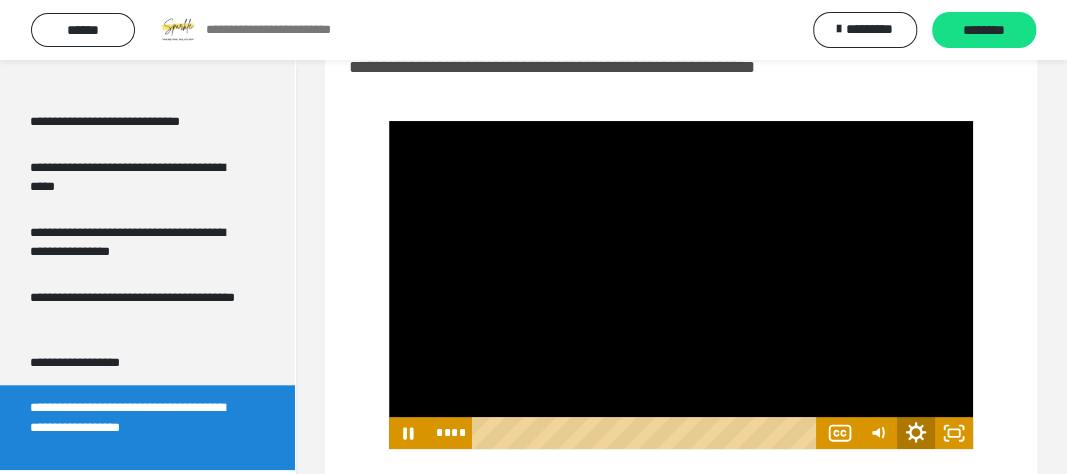 click 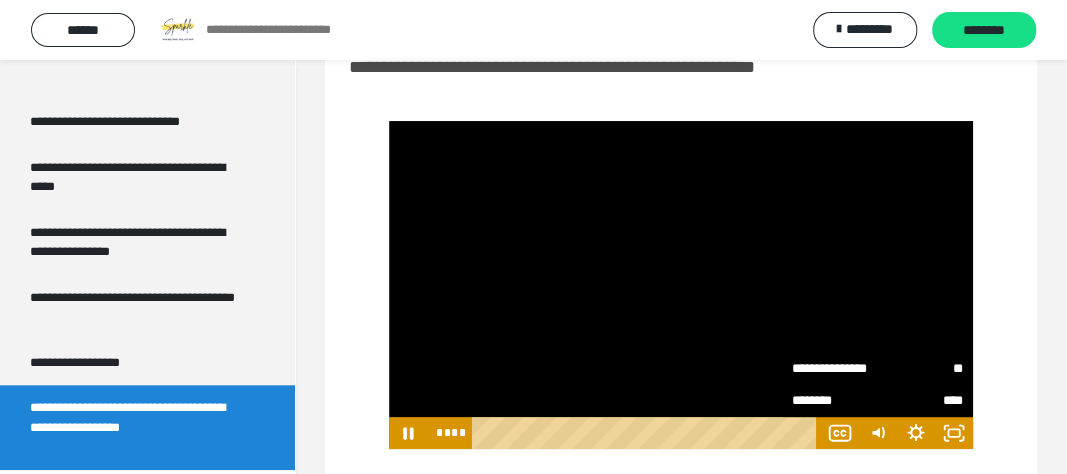 click on "**********" at bounding box center [835, 369] 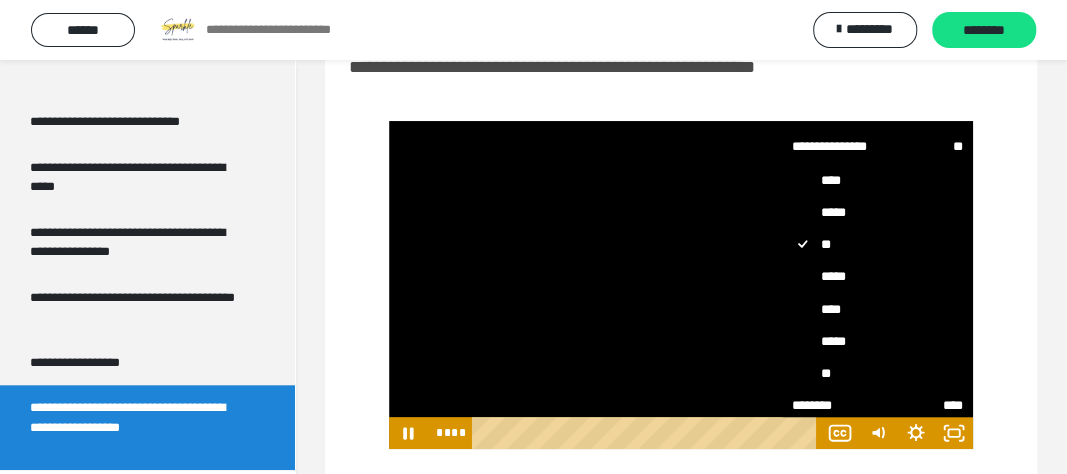 click on "****" at bounding box center (878, 309) 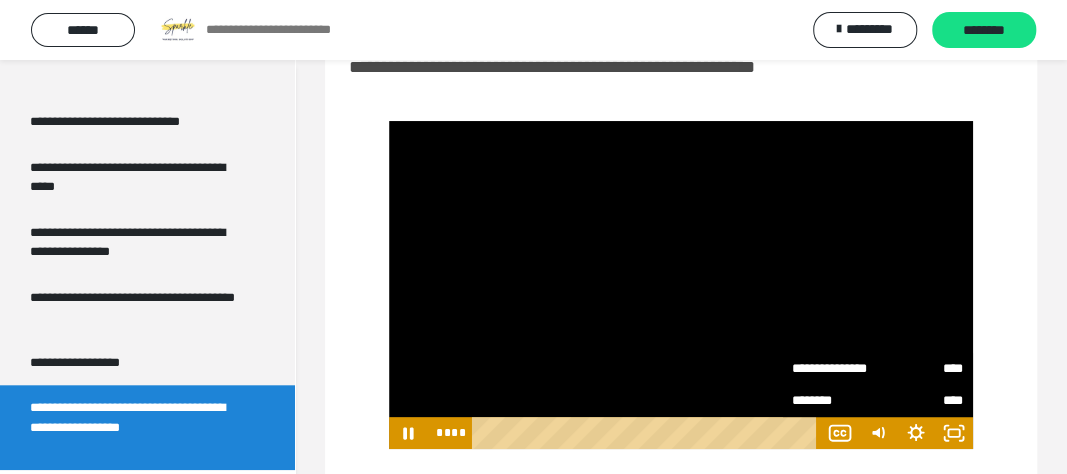 click on "**********" at bounding box center (681, 285) 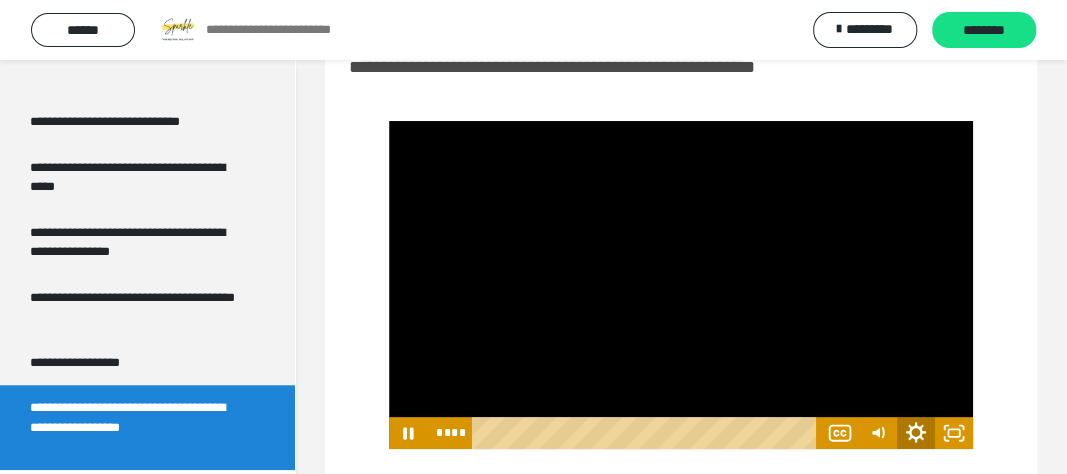 click 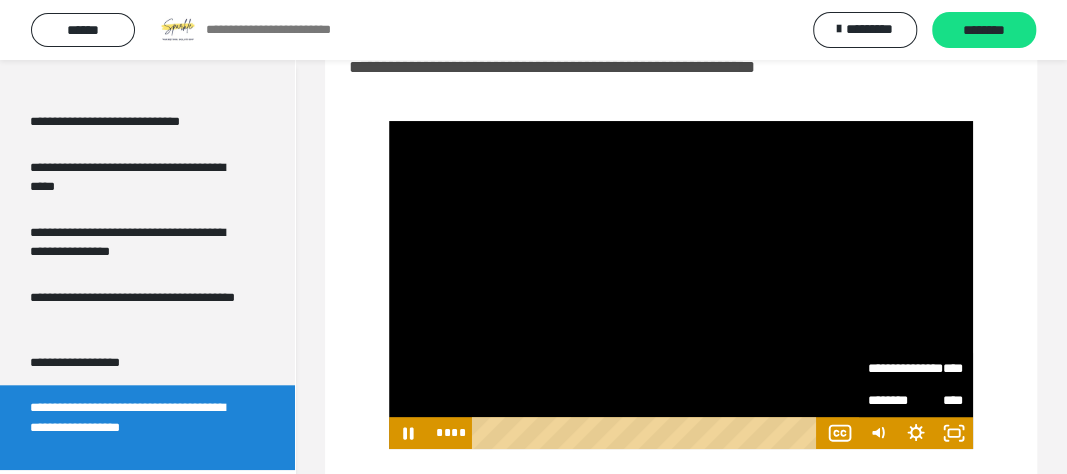 click on "********" at bounding box center [892, 401] 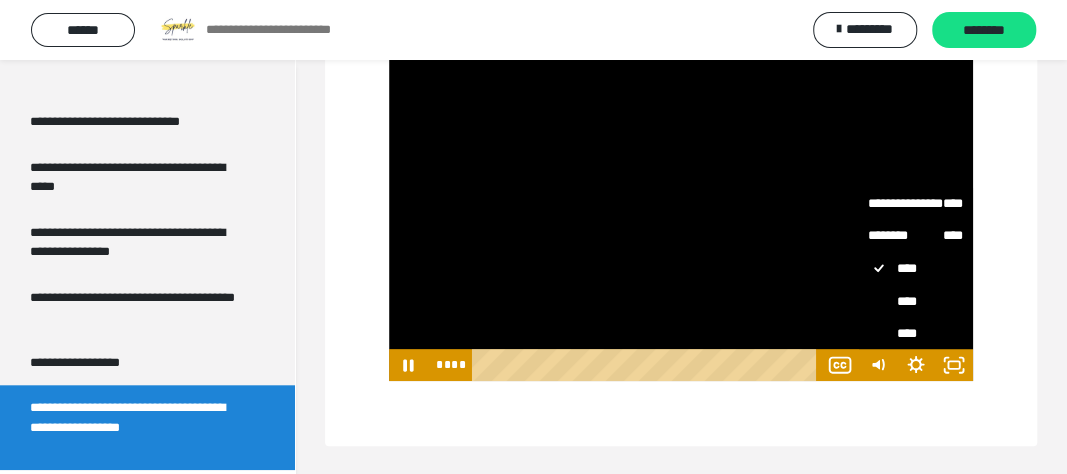 scroll, scrollTop: 129, scrollLeft: 0, axis: vertical 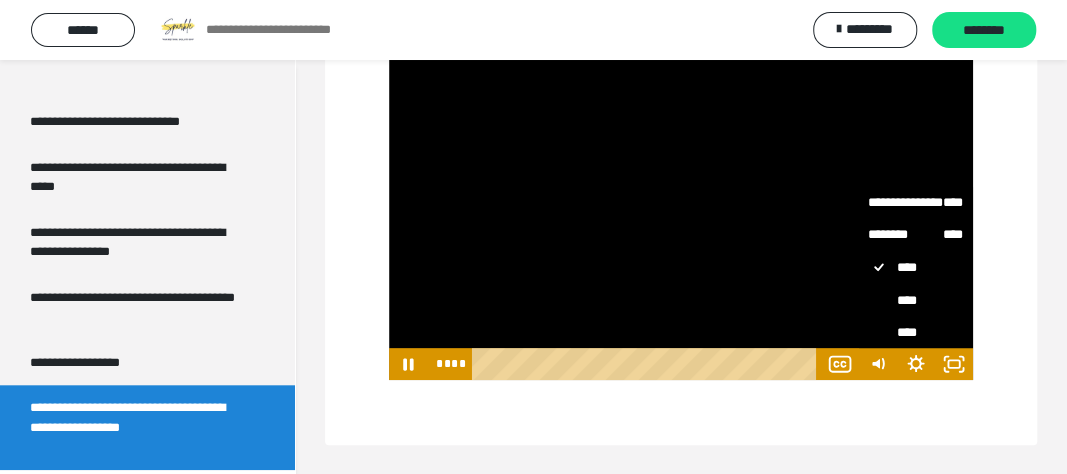 click on "****" at bounding box center (916, 332) 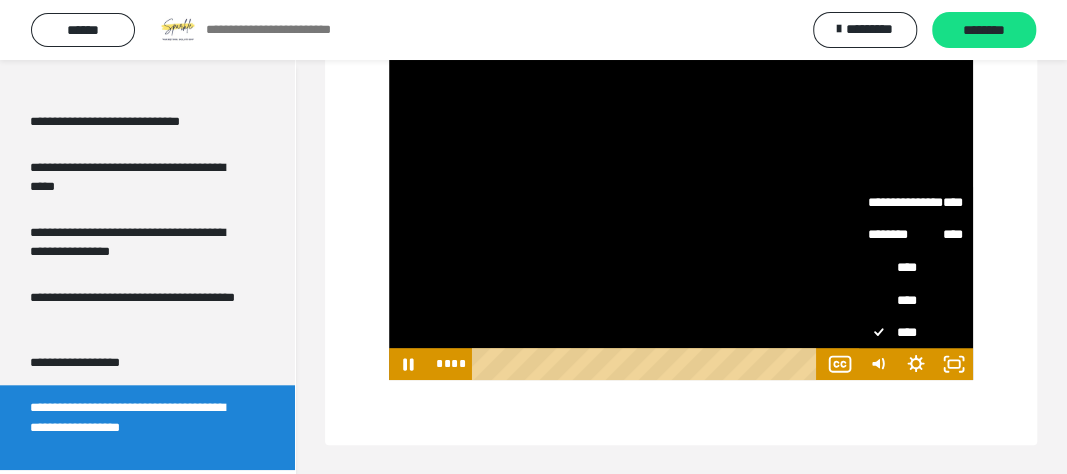radio on "****" 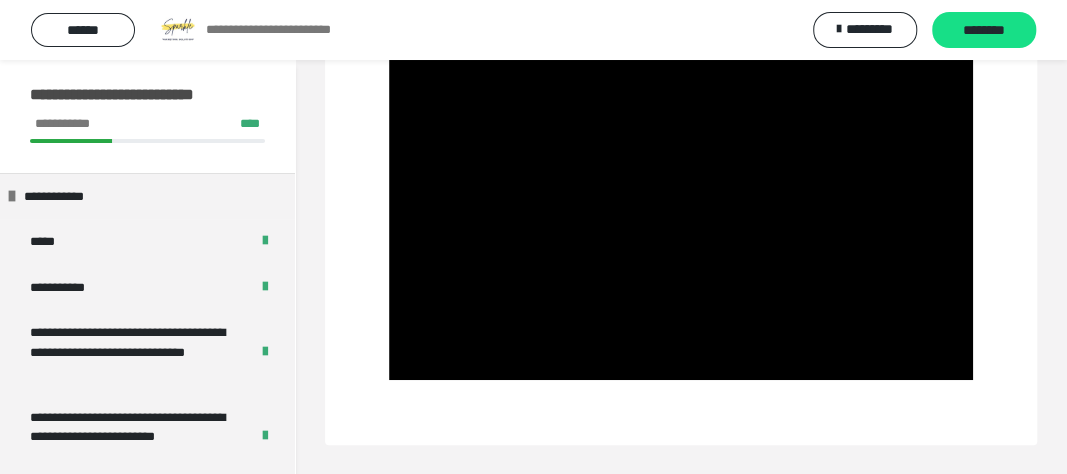 scroll, scrollTop: 0, scrollLeft: 0, axis: both 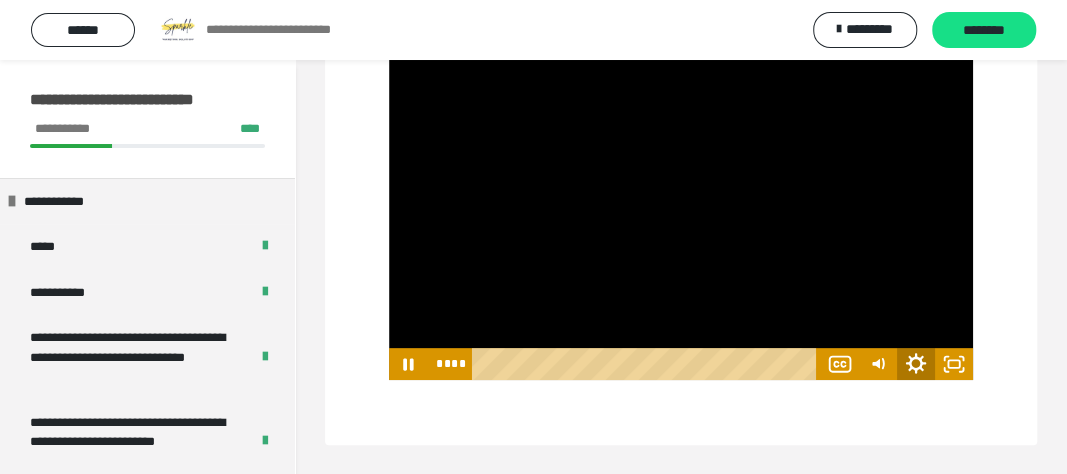 click 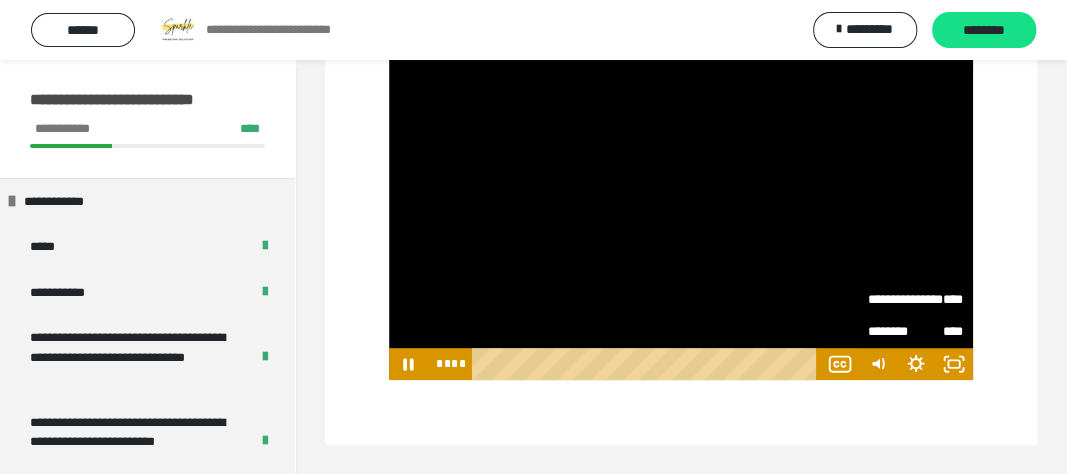 click on "**********" at bounding box center (892, 300) 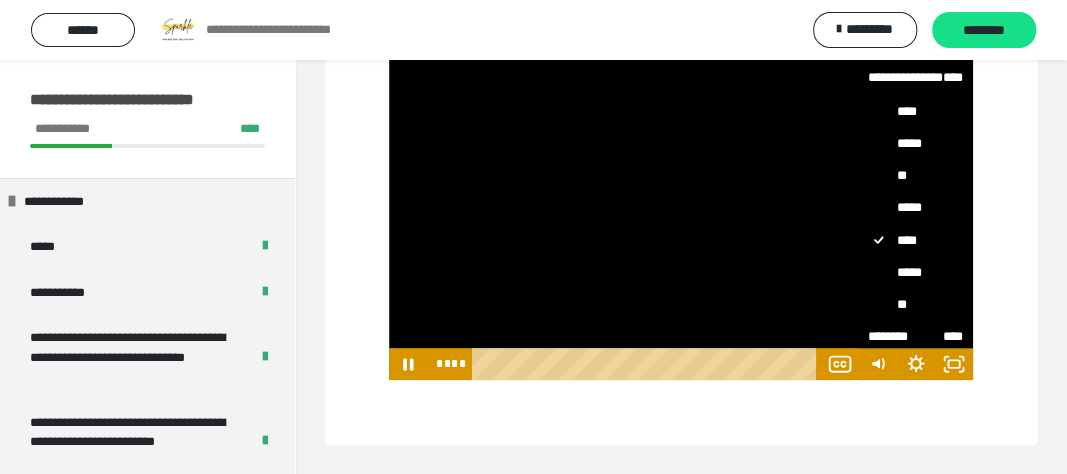 click on "*****" at bounding box center (859, 256) 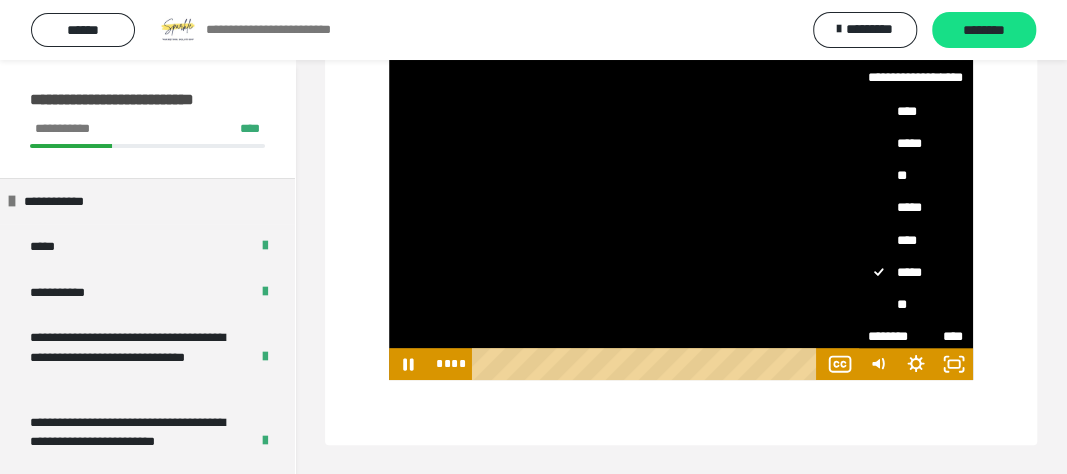 click on "**********" at bounding box center [681, 216] 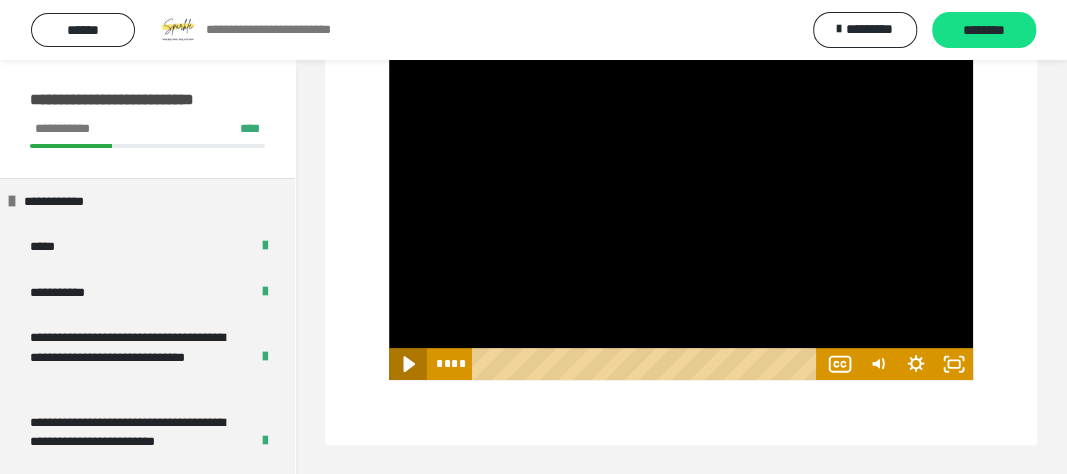 click 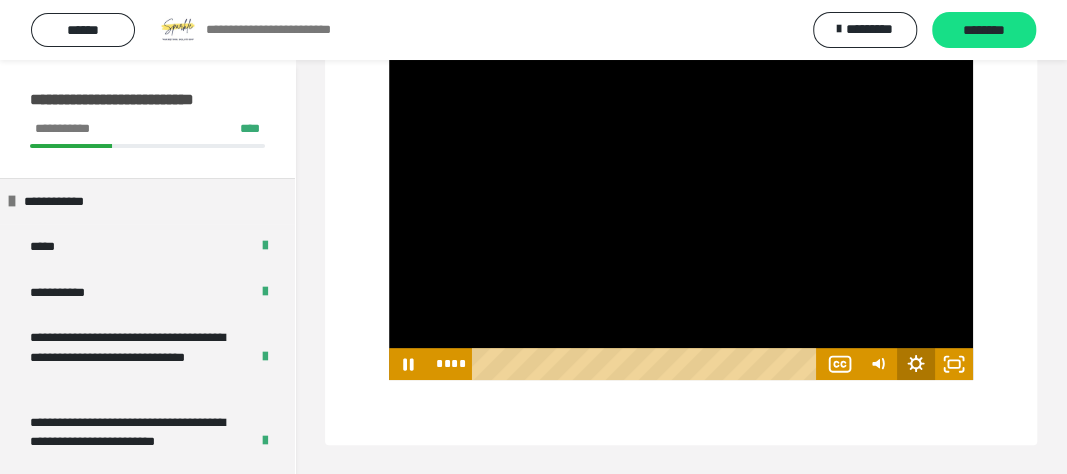 click 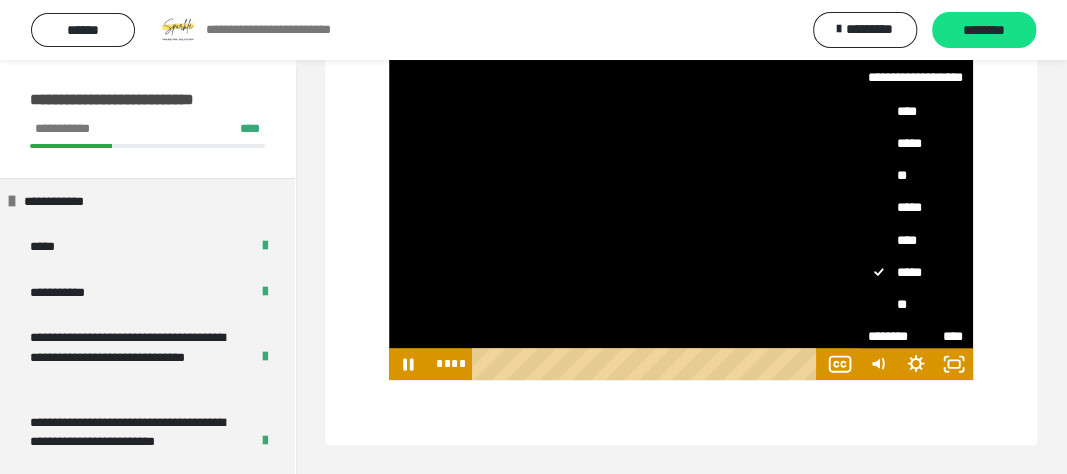 click on "**" at bounding box center [916, 304] 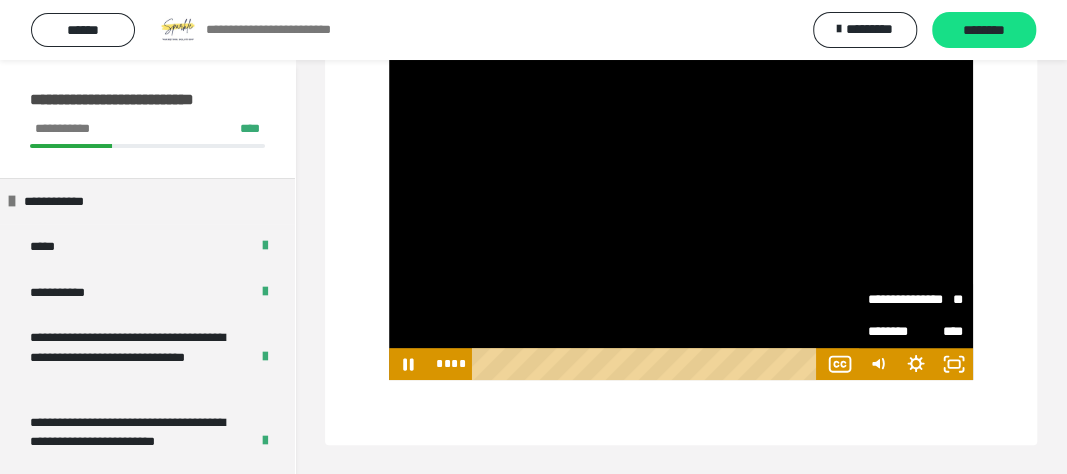 click on "**********" at bounding box center (681, 203) 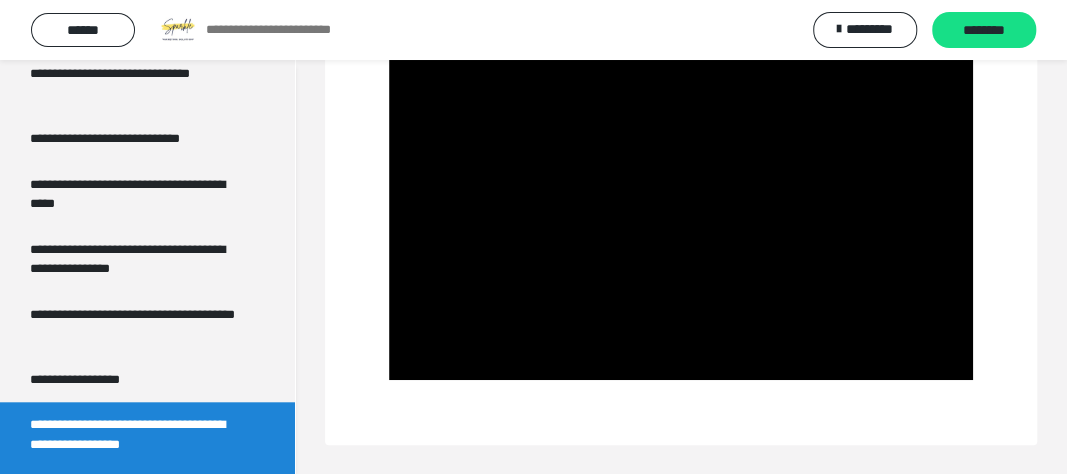 scroll, scrollTop: 657, scrollLeft: 0, axis: vertical 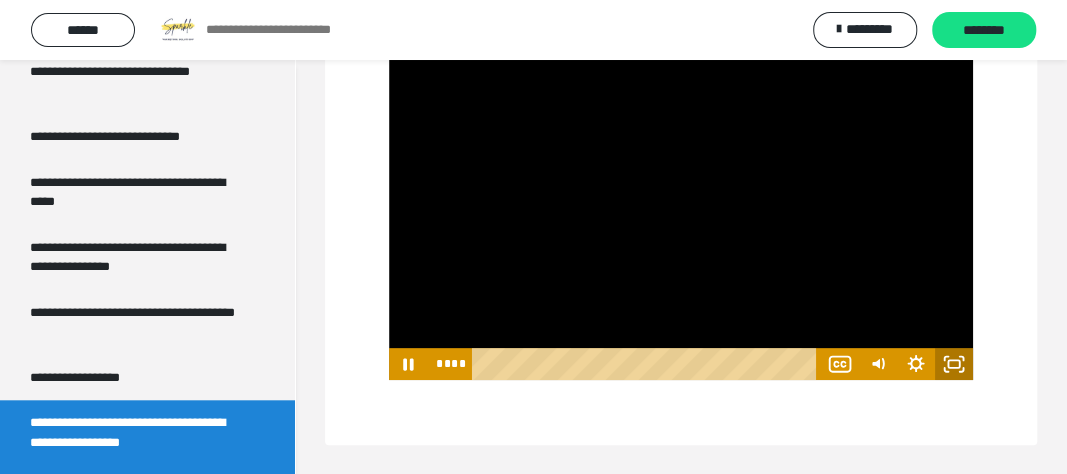 click 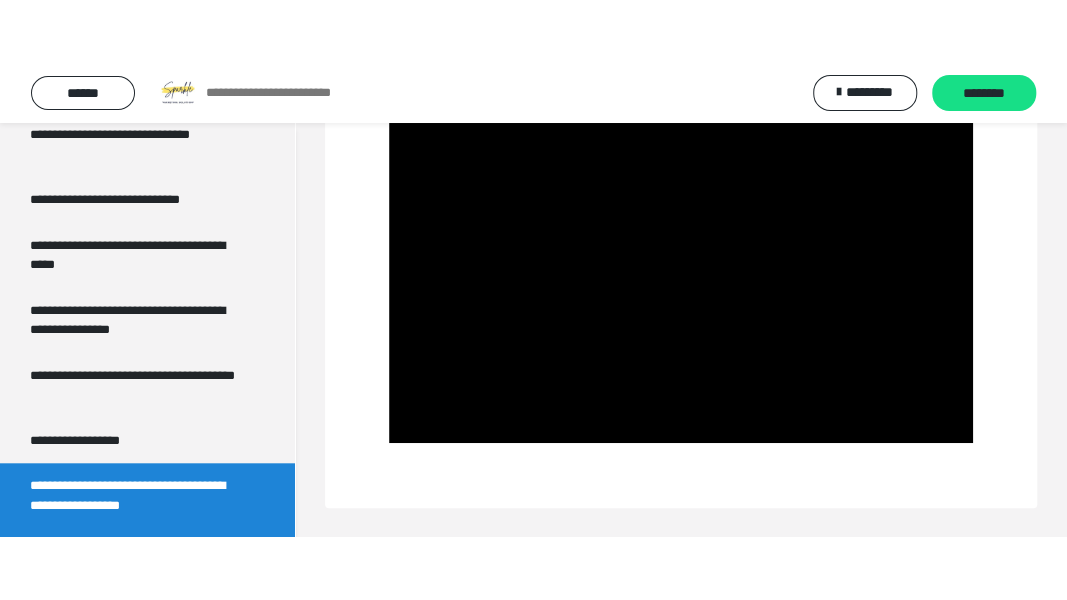 scroll, scrollTop: 60, scrollLeft: 0, axis: vertical 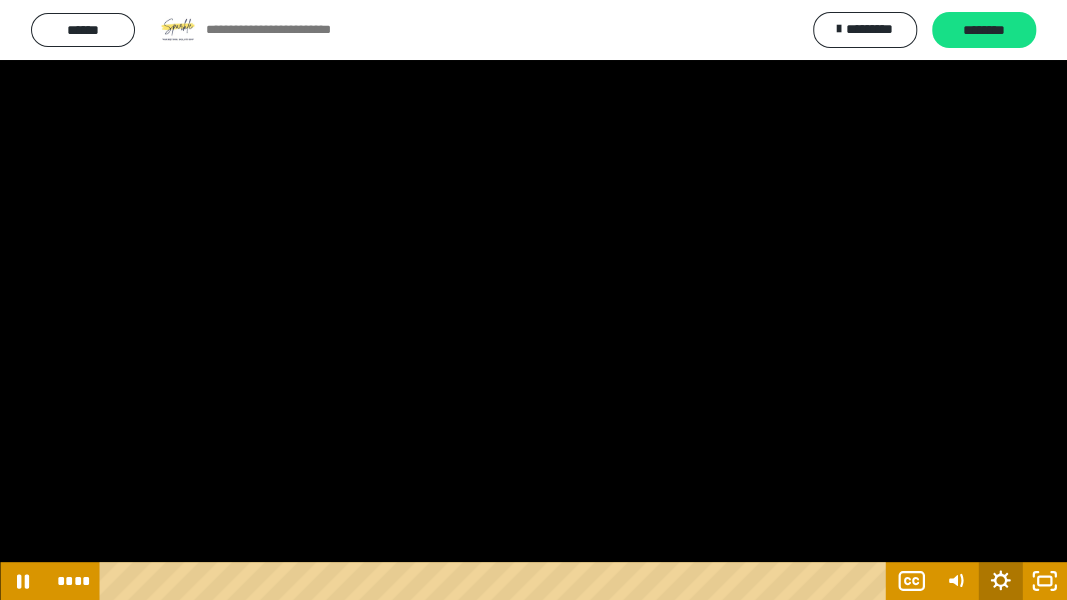click 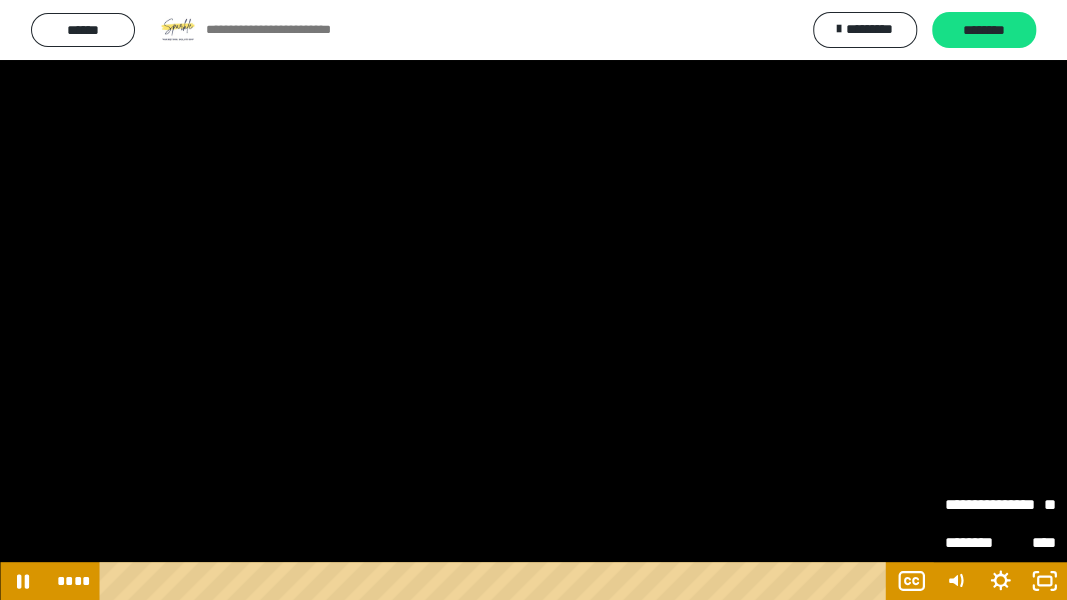 click on "**" at bounding box center (1028, 505) 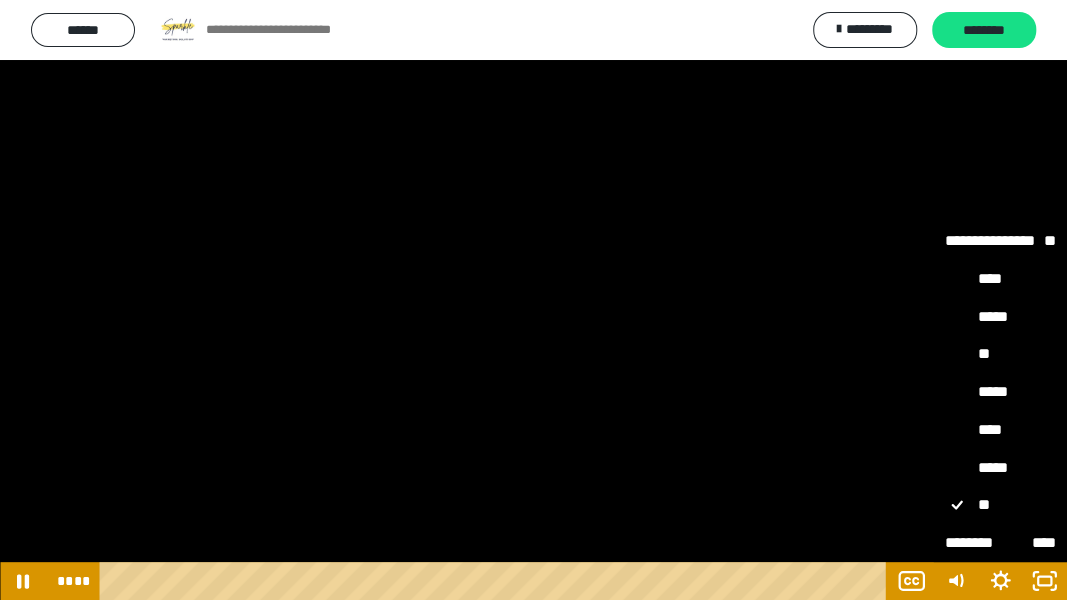 click on "*****" at bounding box center (1000, 392) 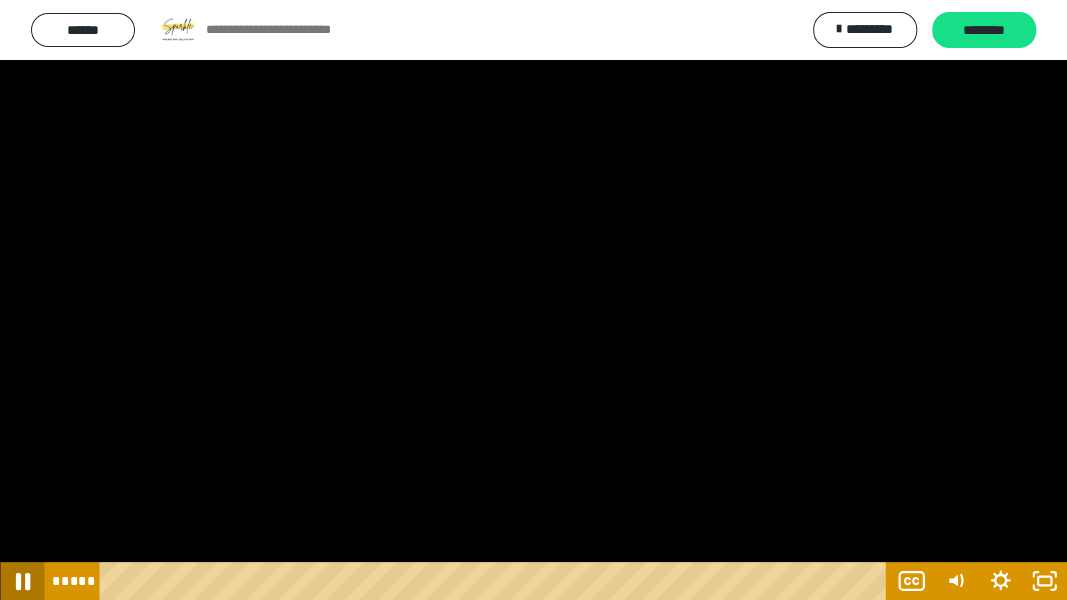 click 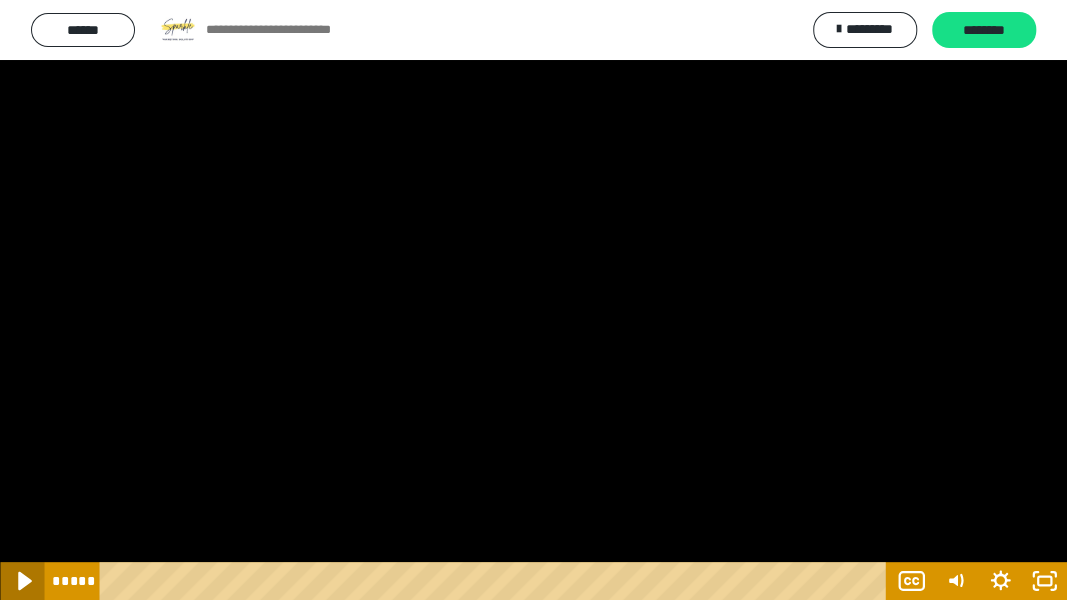 click 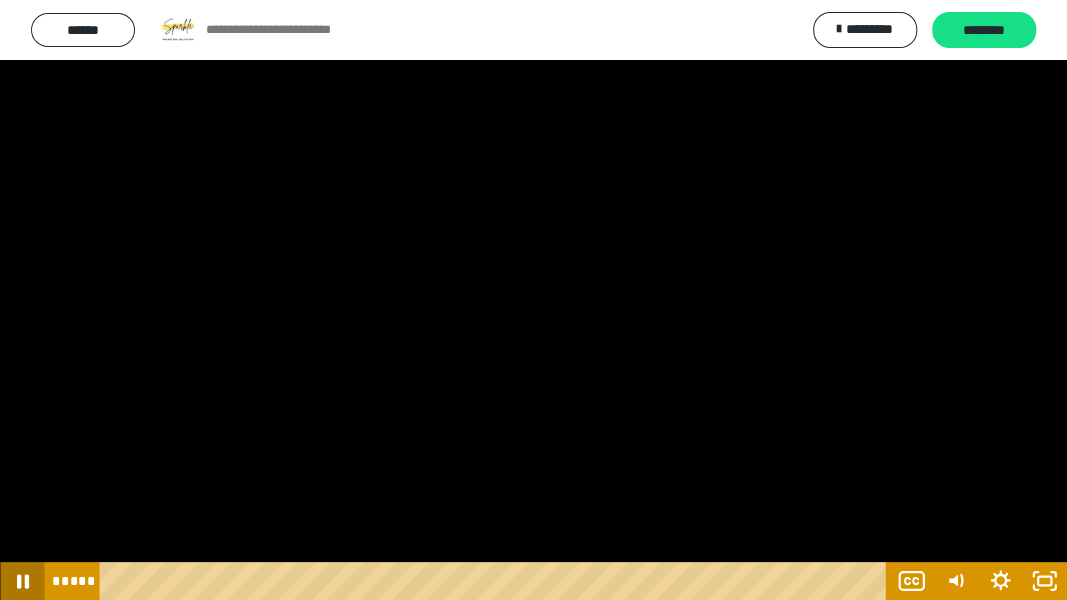 click 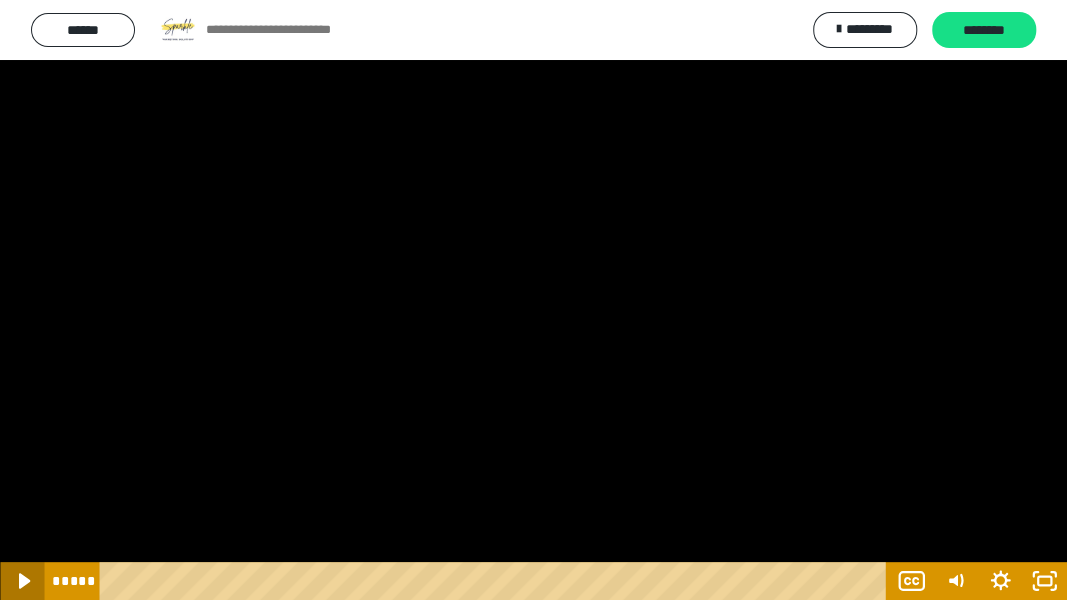 click 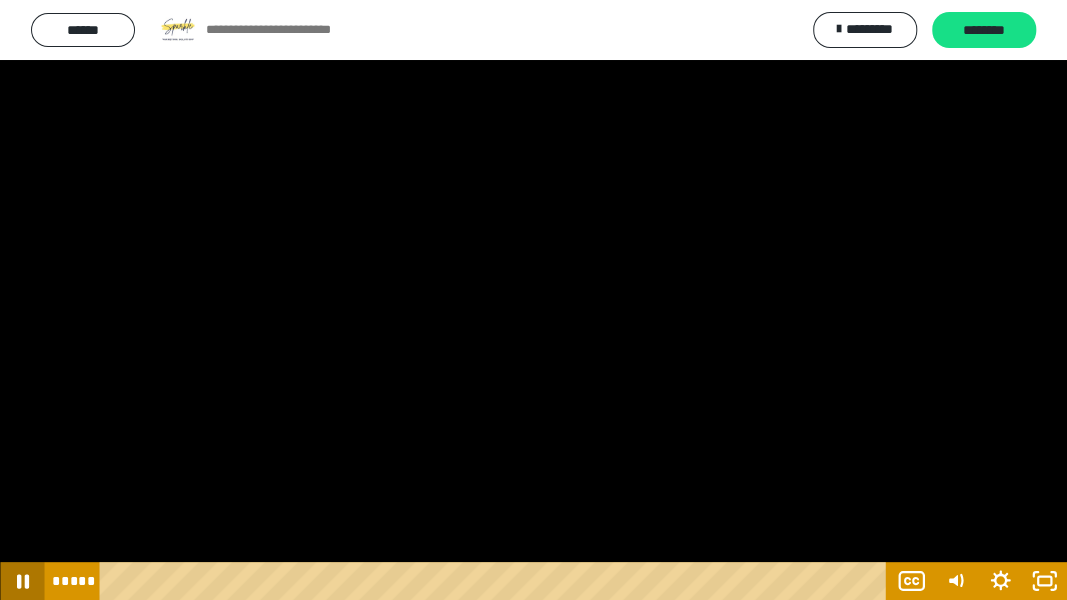 click 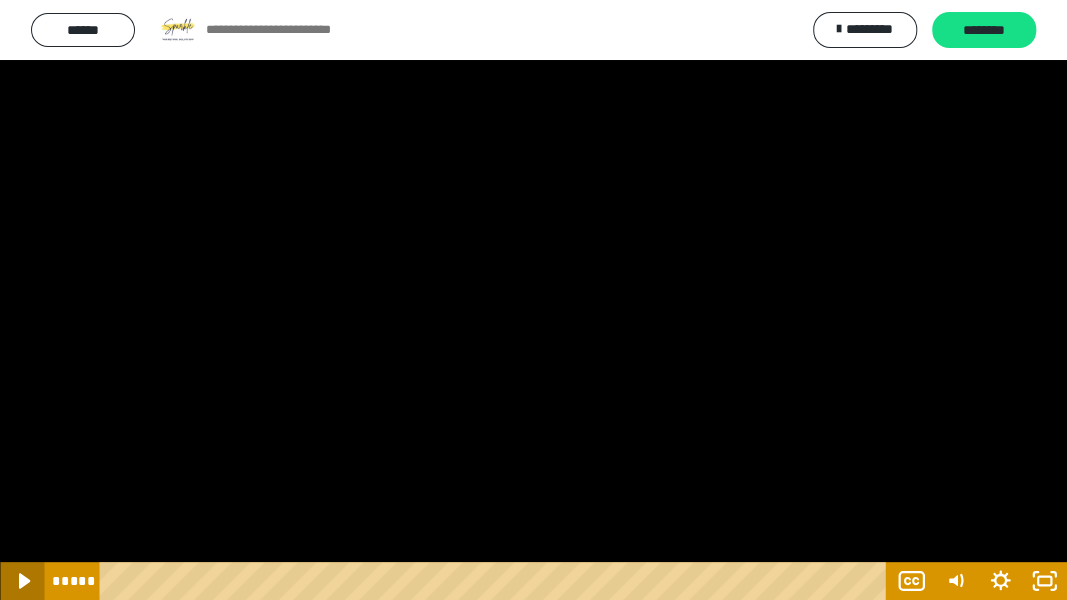 click 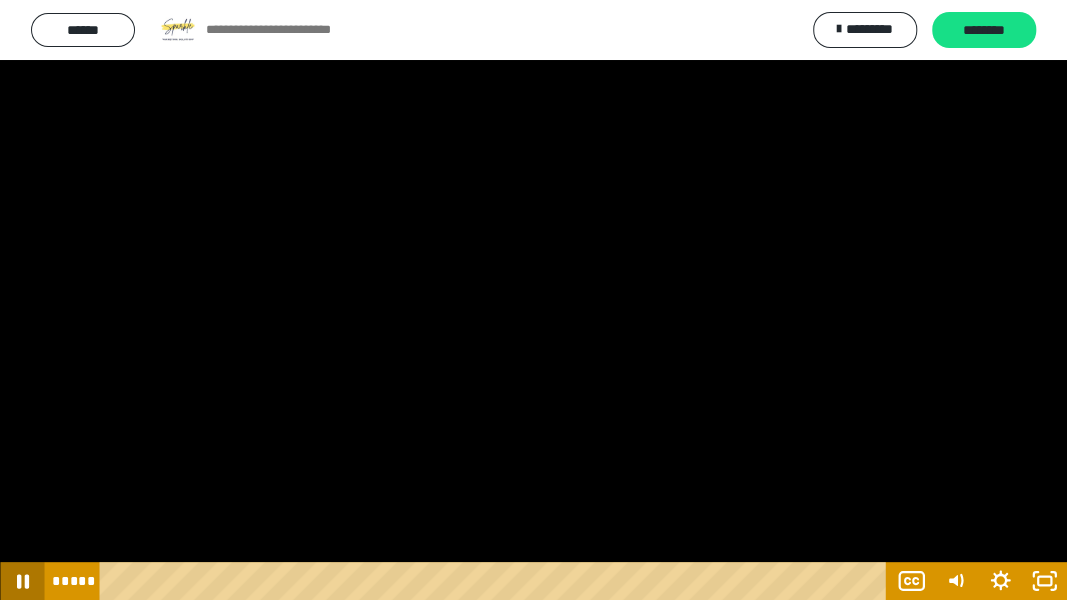 click 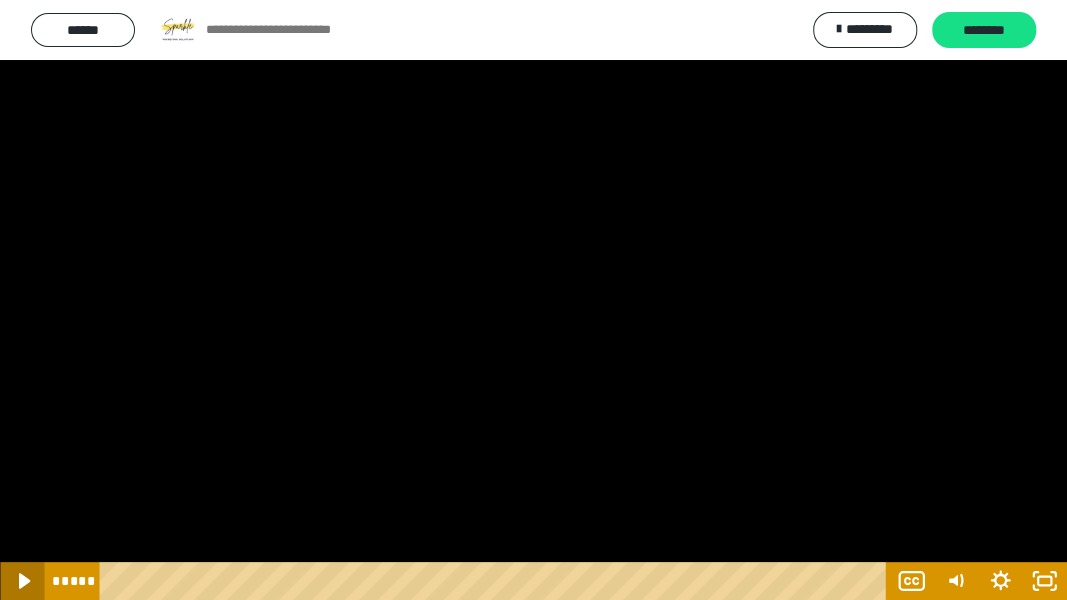 click 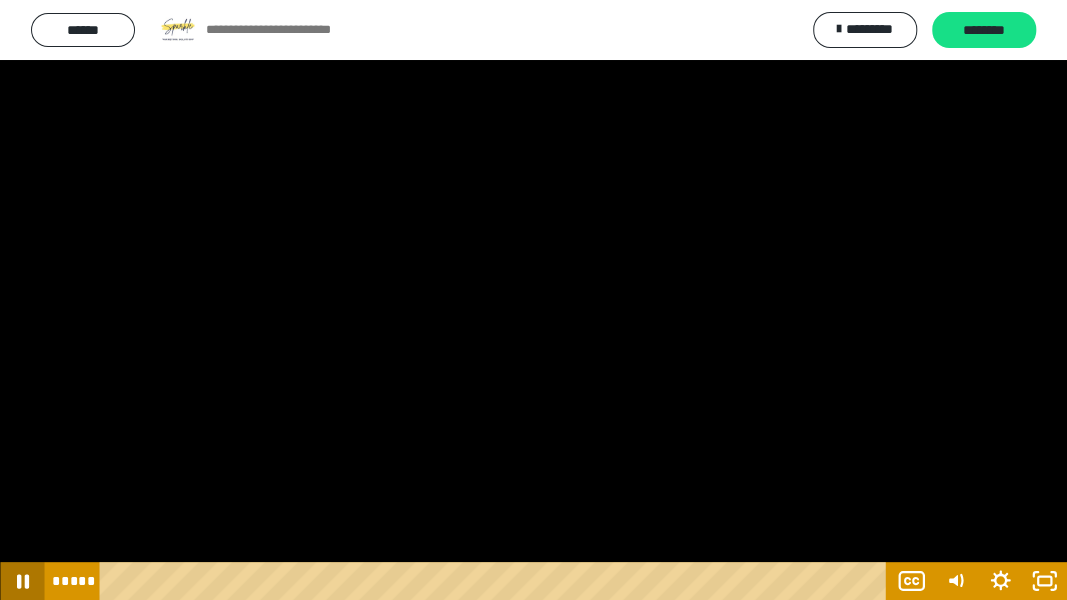 click 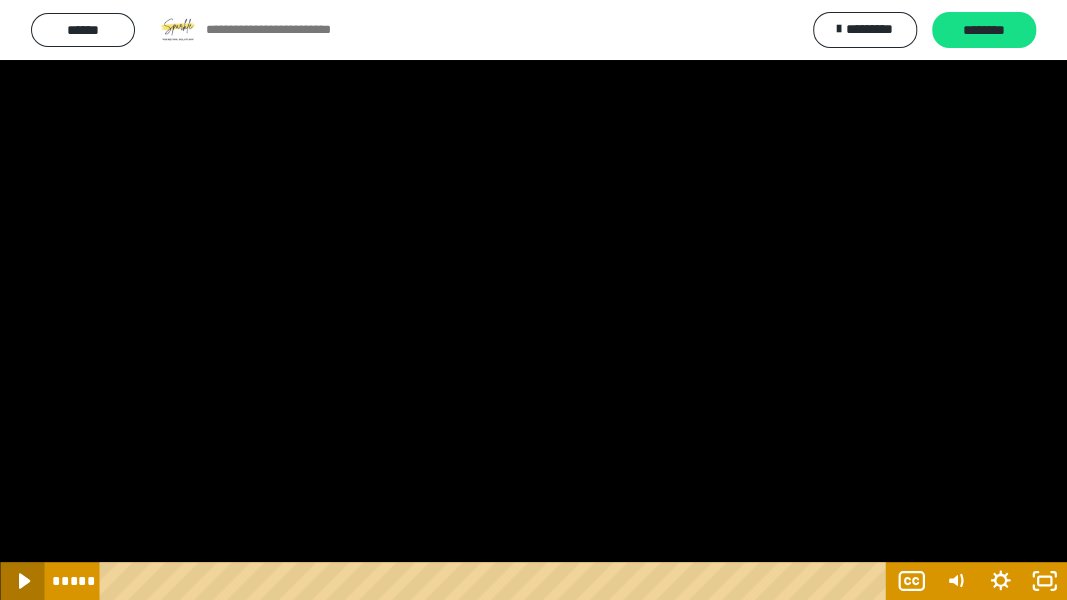 click 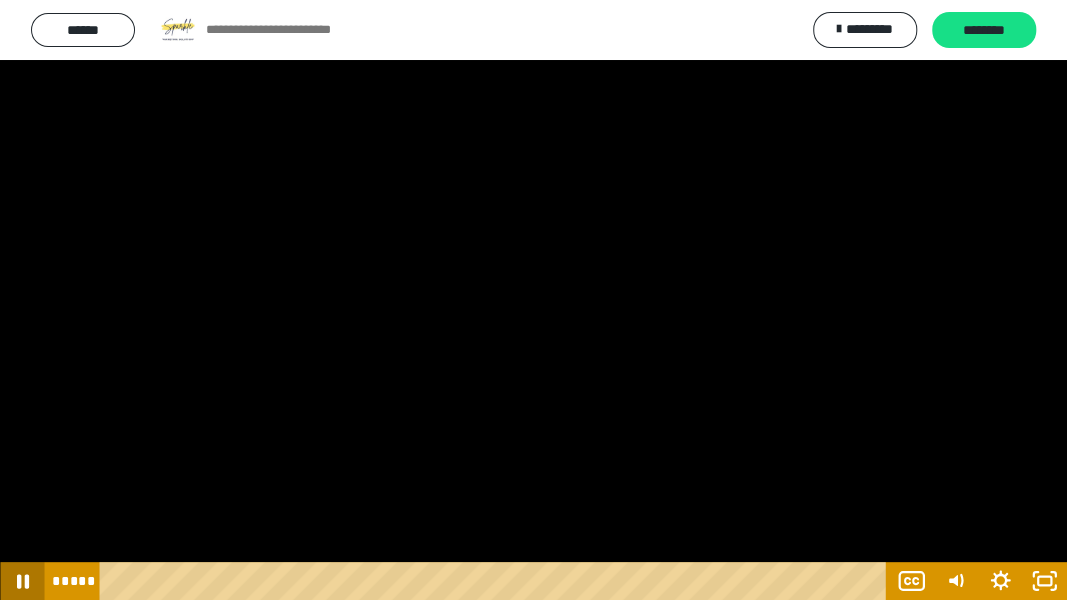 click 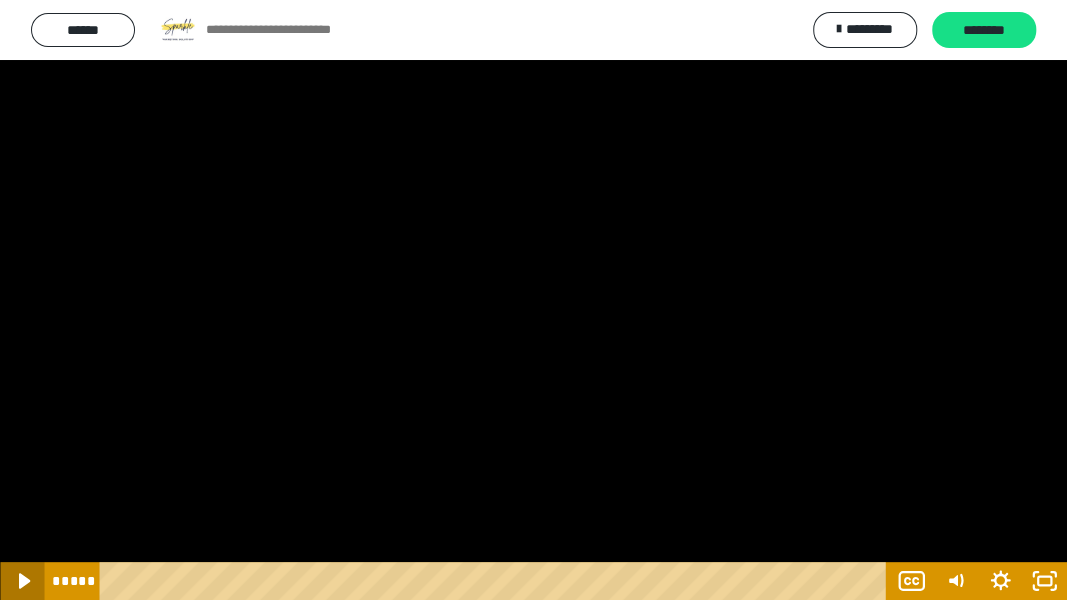click 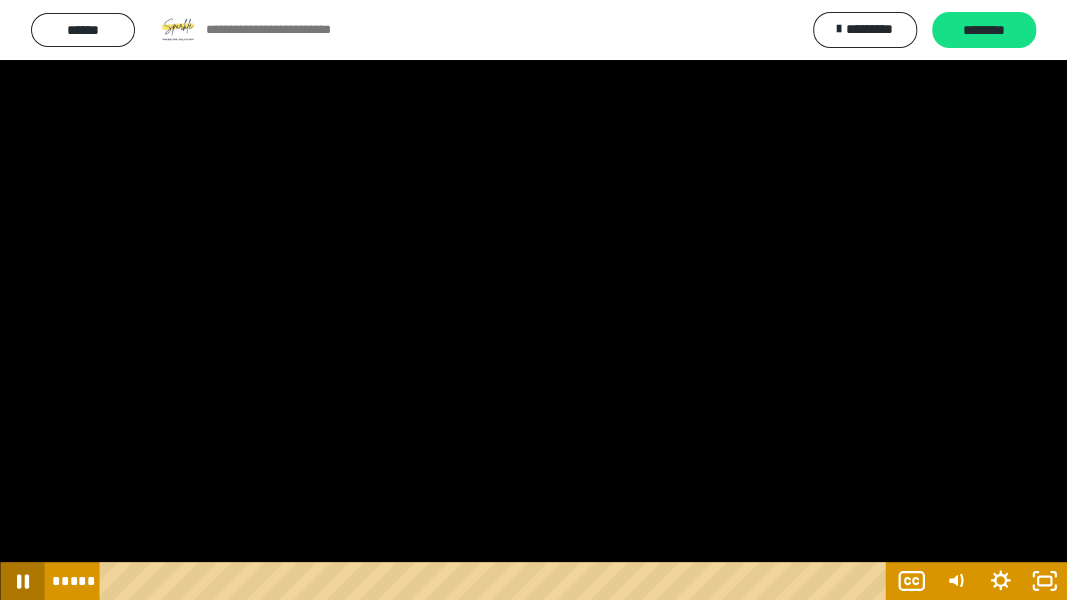 click 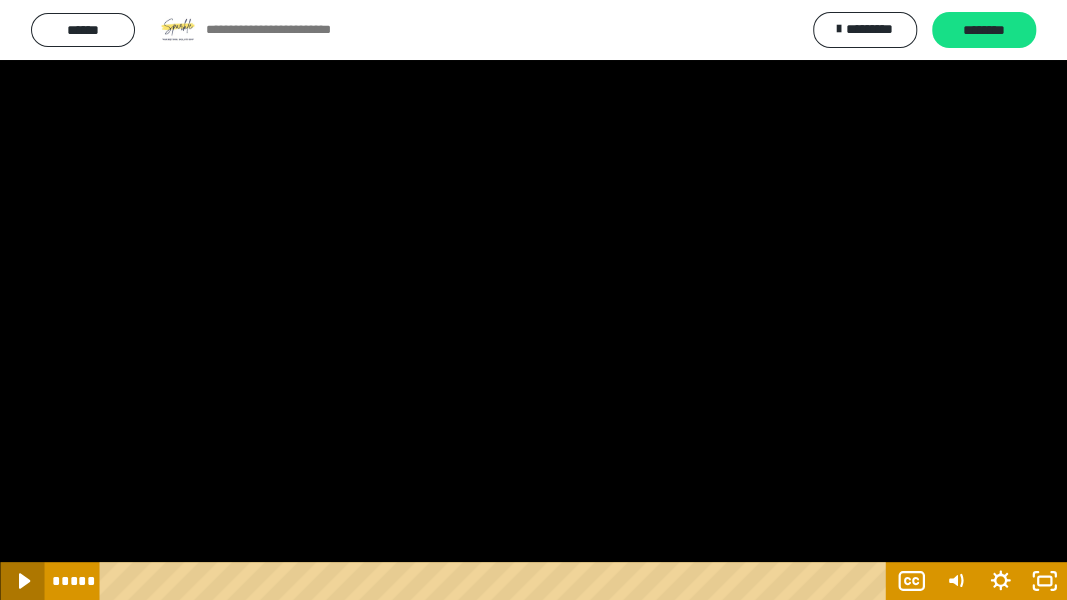 click 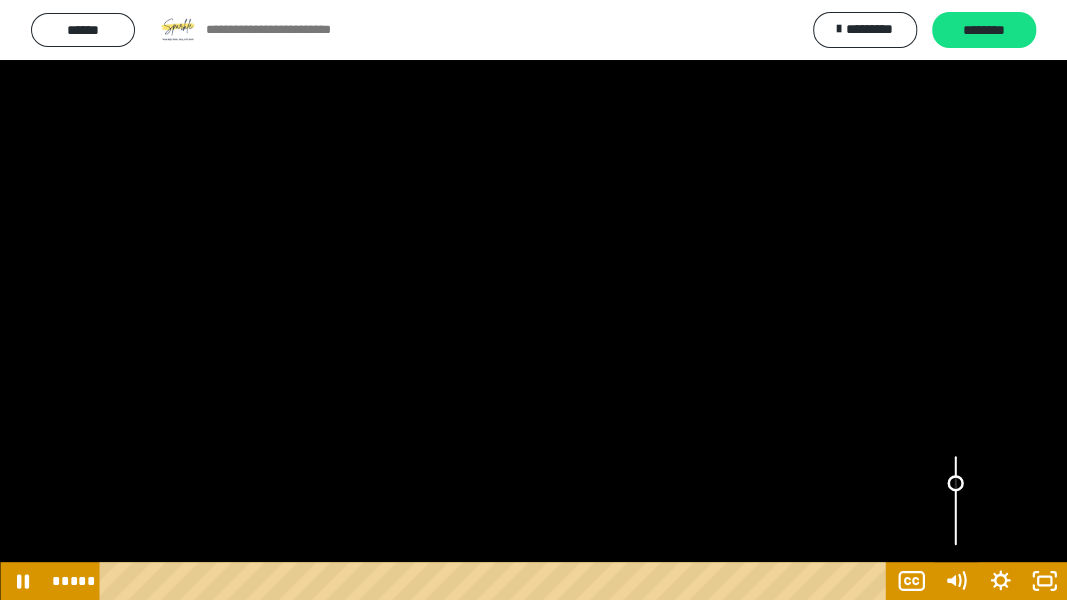 drag, startPoint x: 952, startPoint y: 500, endPoint x: 954, endPoint y: 483, distance: 17.117243 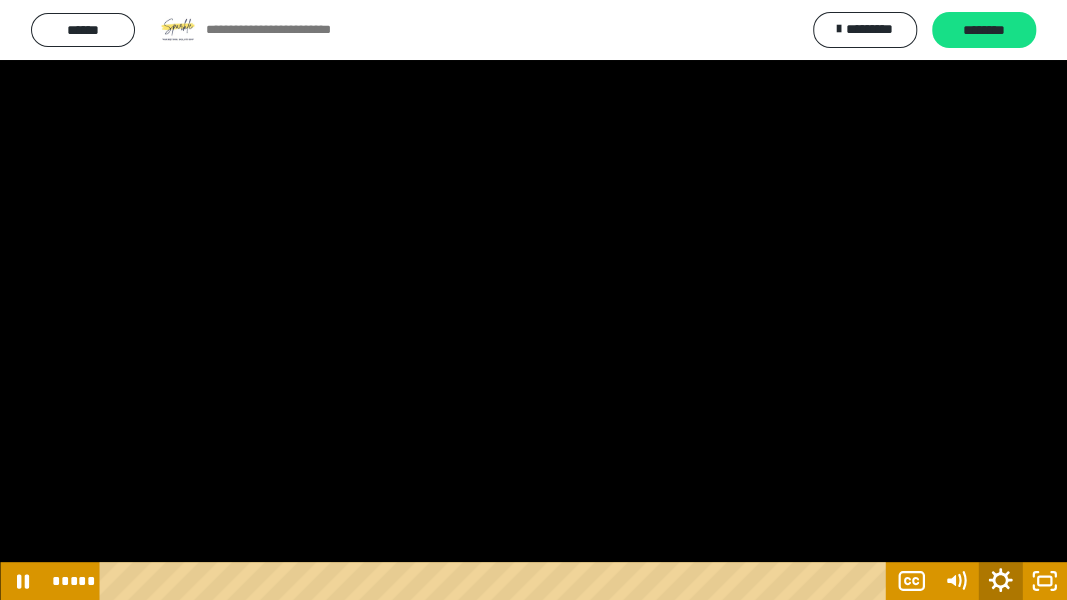 click 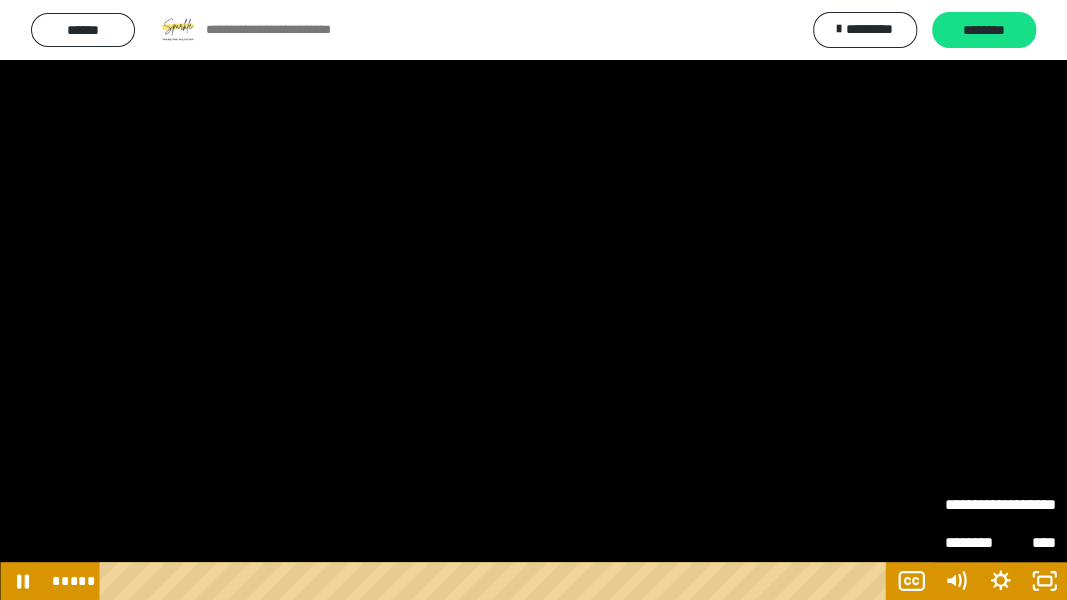 click on "*****" at bounding box center [1028, 505] 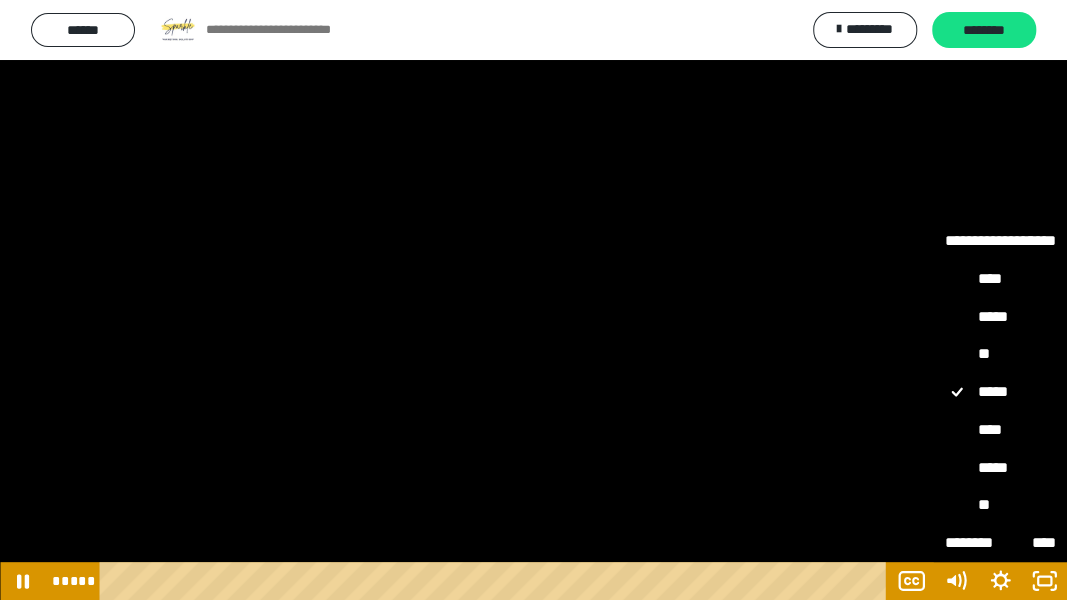 click on "****" at bounding box center [1000, 430] 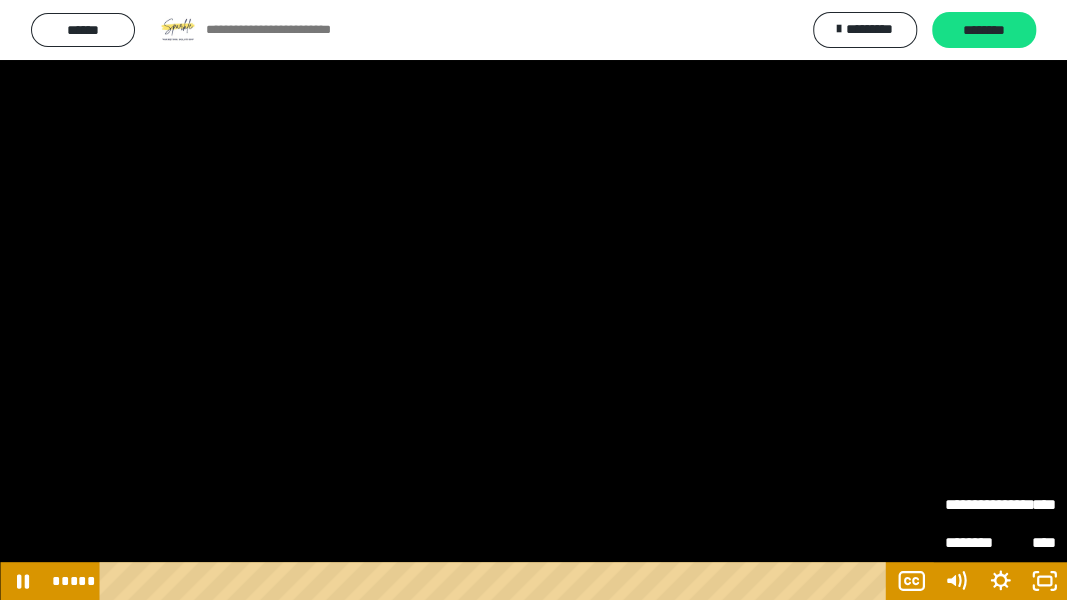 click at bounding box center (533, 300) 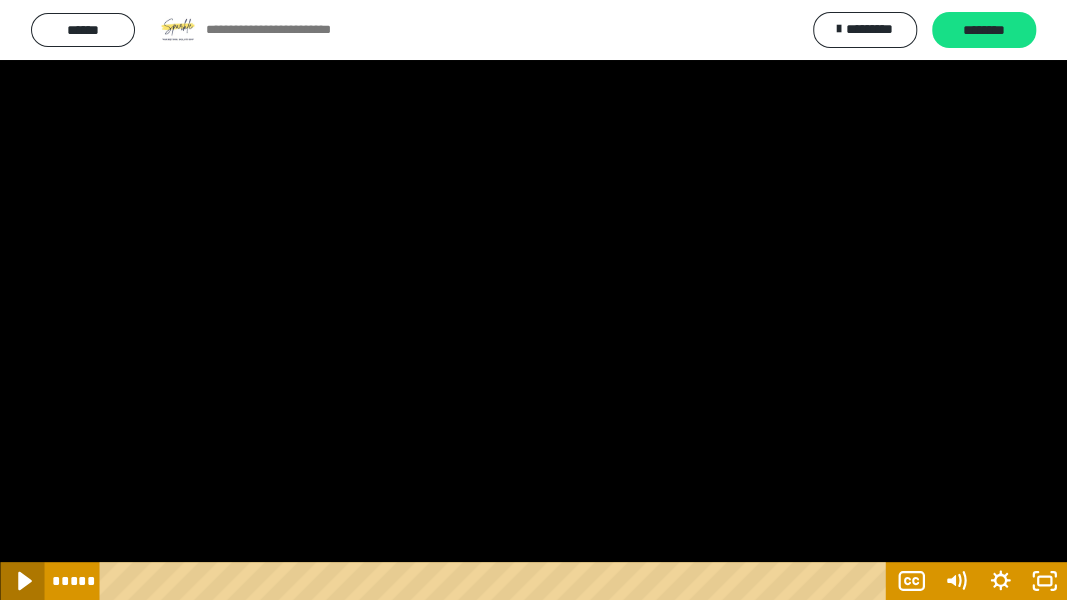 click 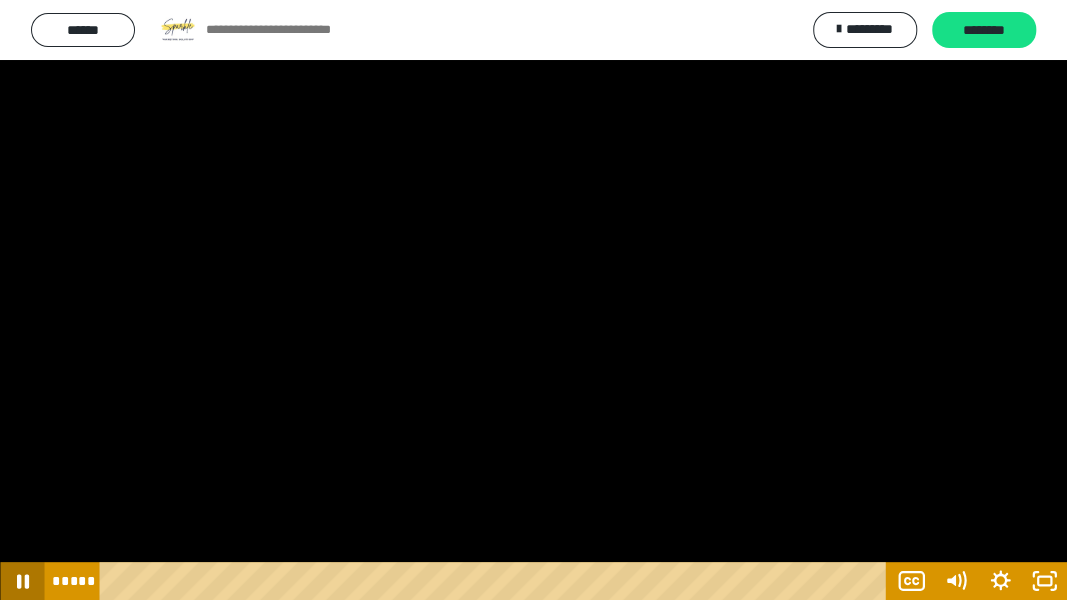 click 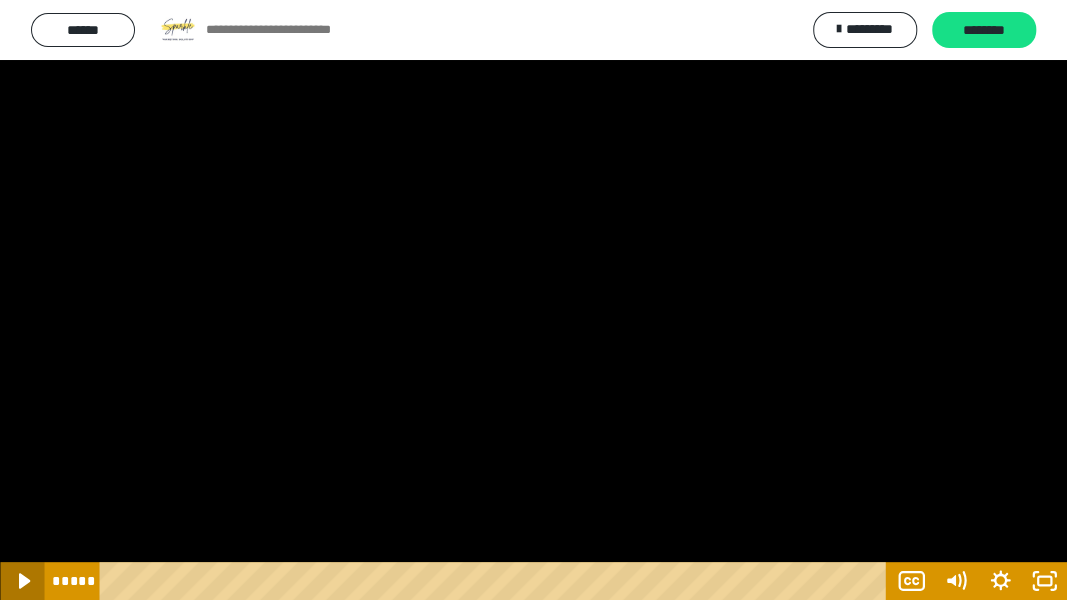 click 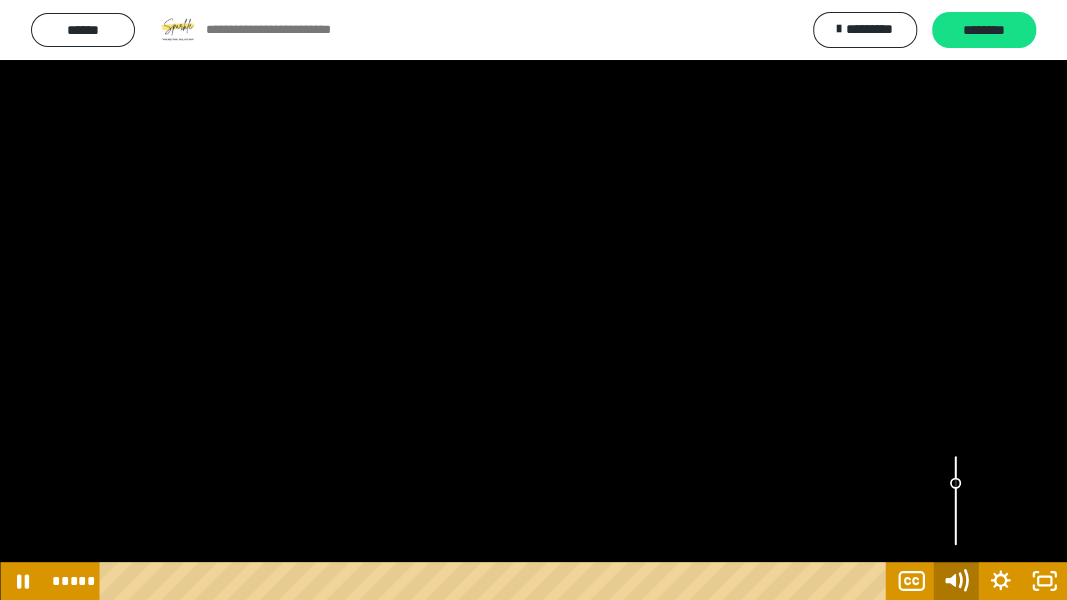 click 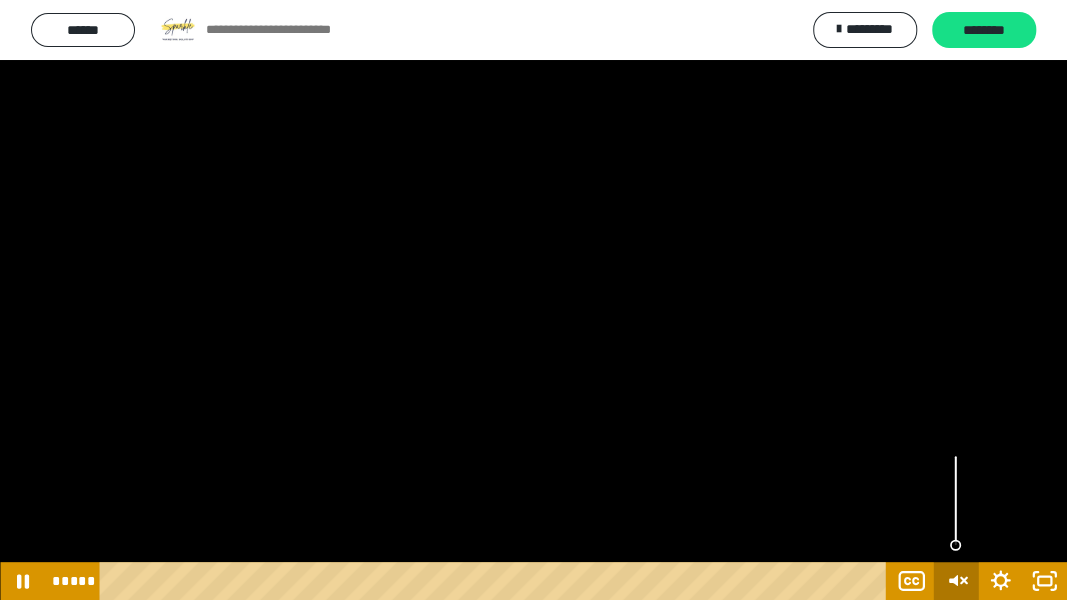 click 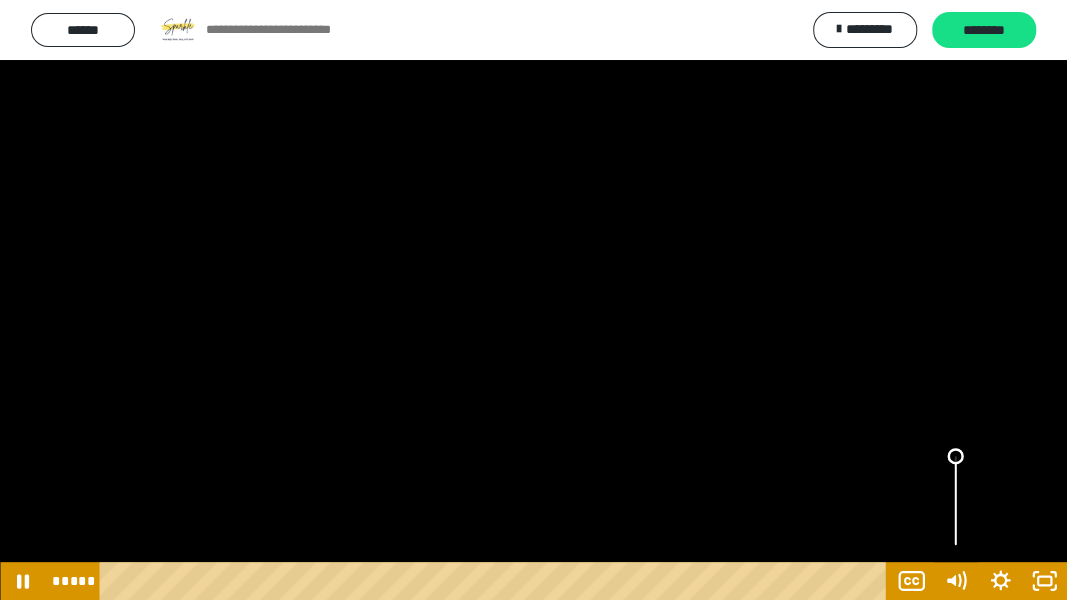 drag, startPoint x: 957, startPoint y: 483, endPoint x: 951, endPoint y: 447, distance: 36.496574 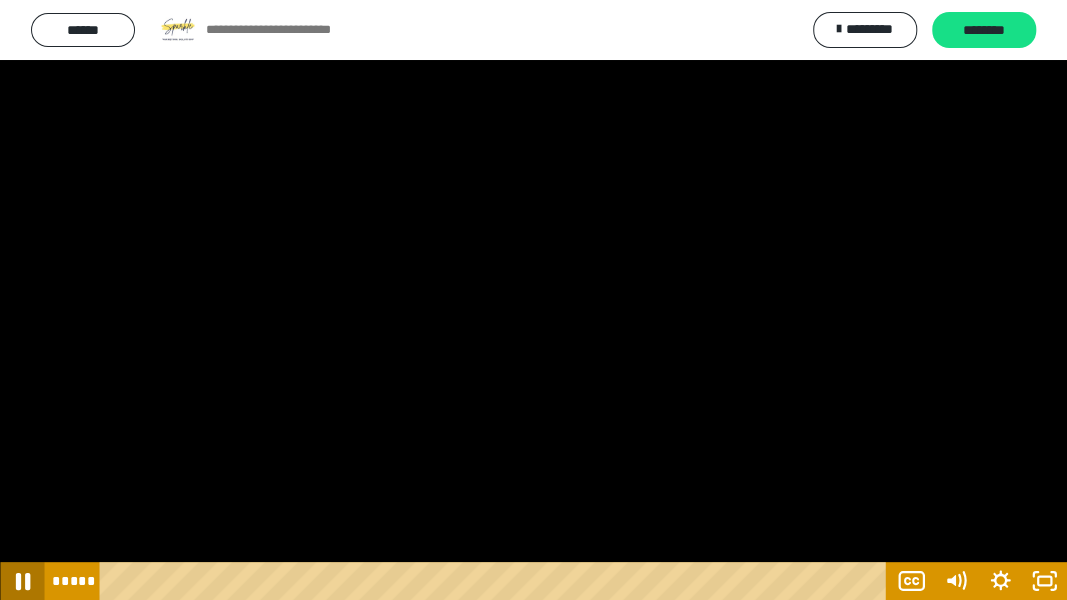 click 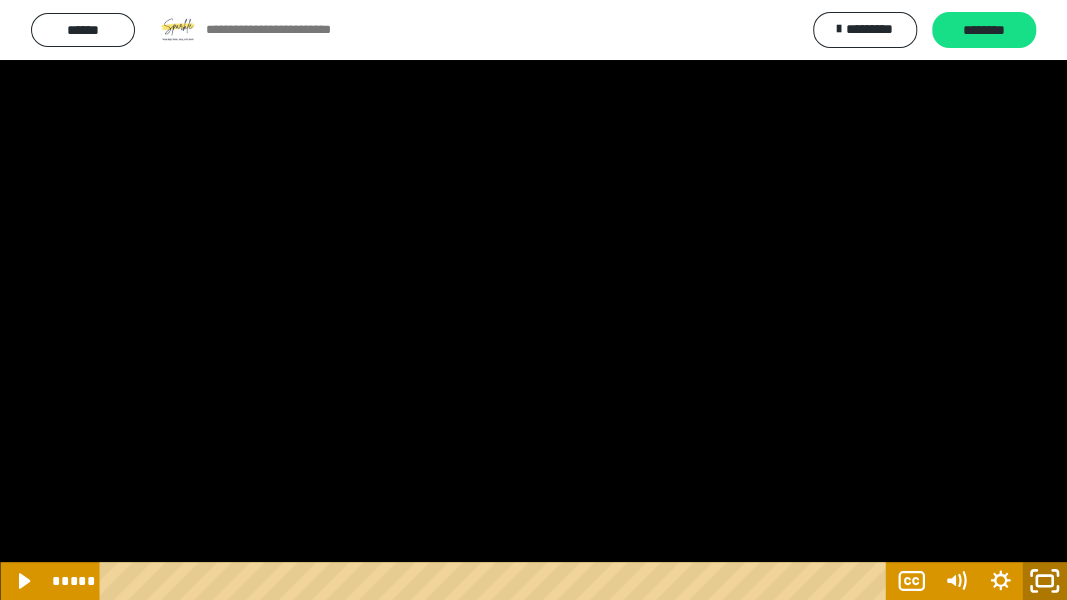 click 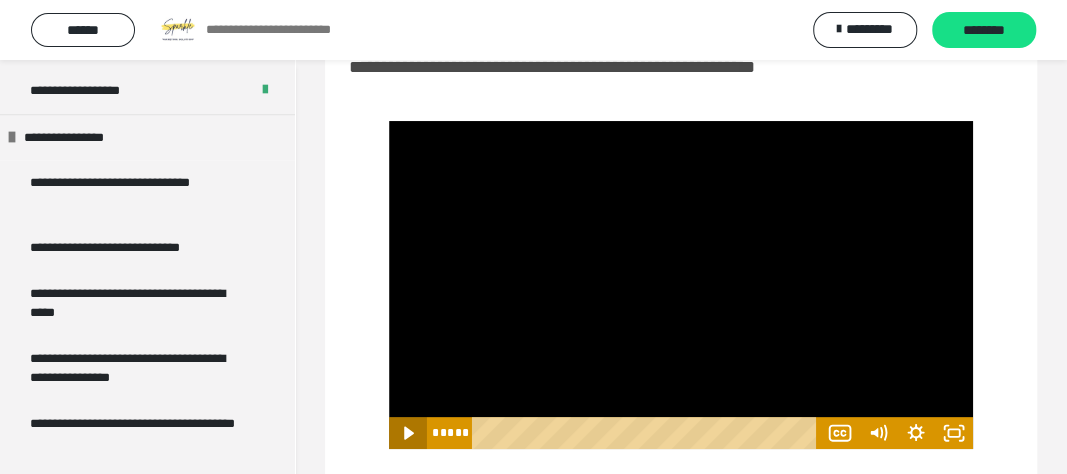 click 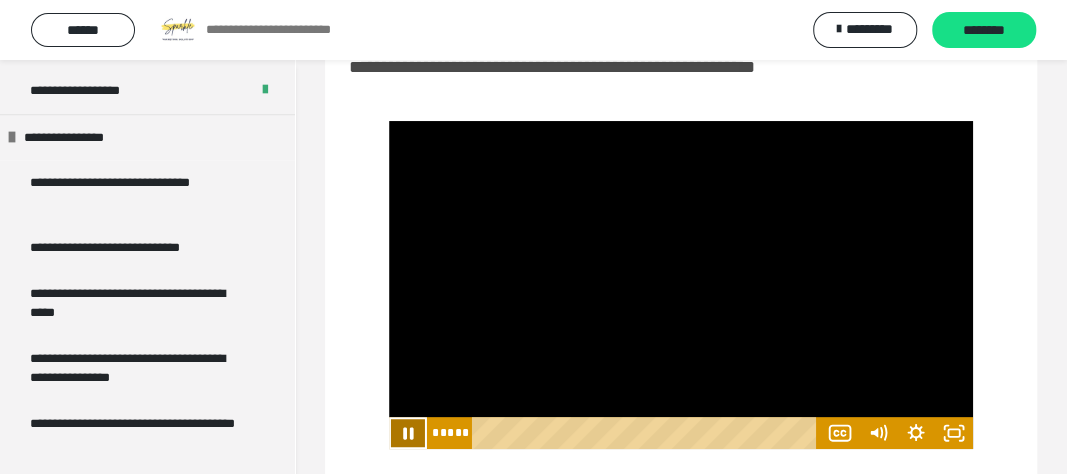 click 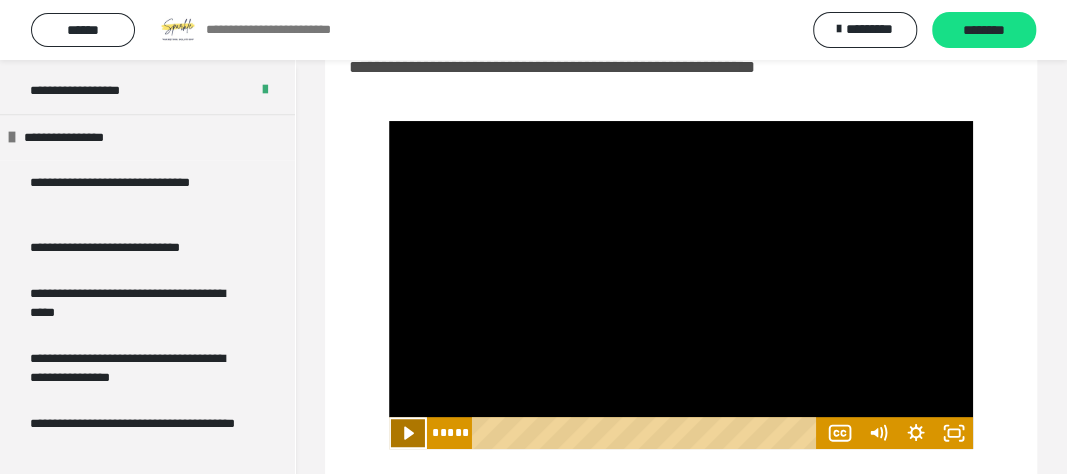 click 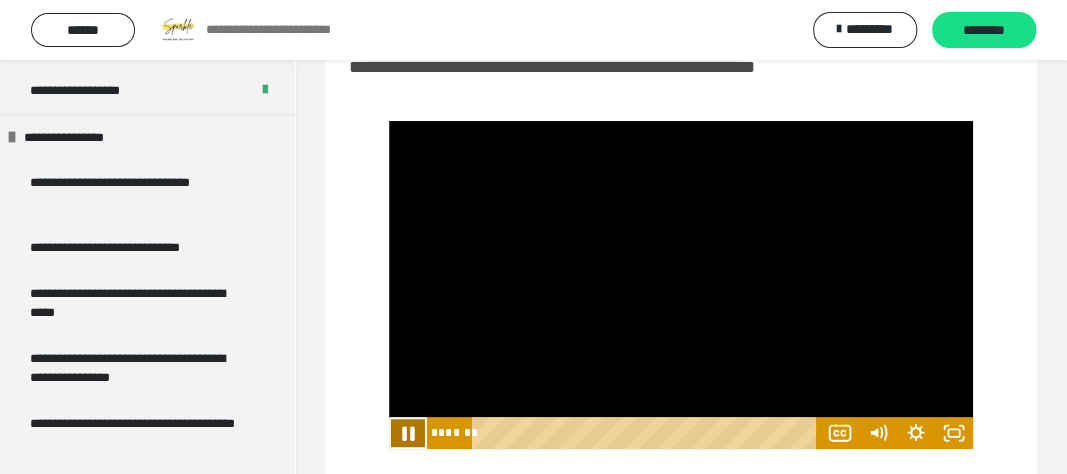 click 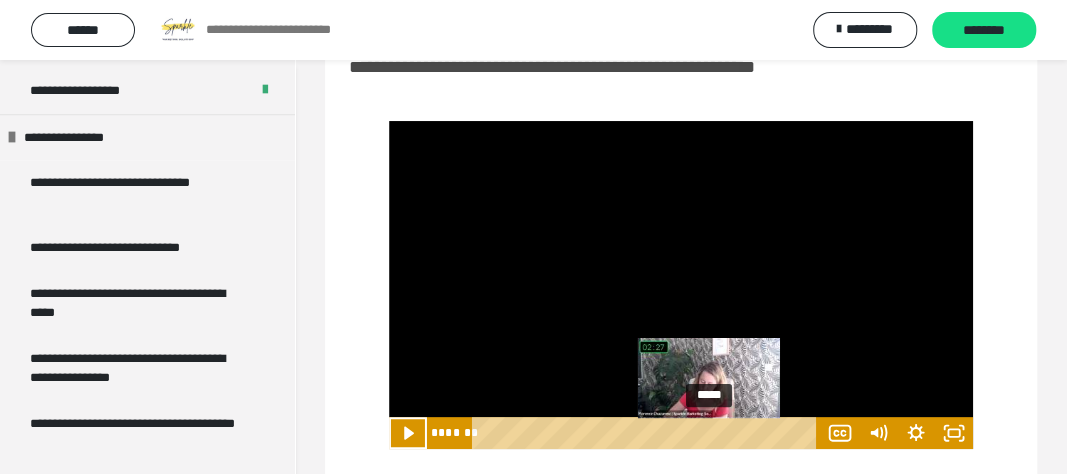 click at bounding box center [715, 433] 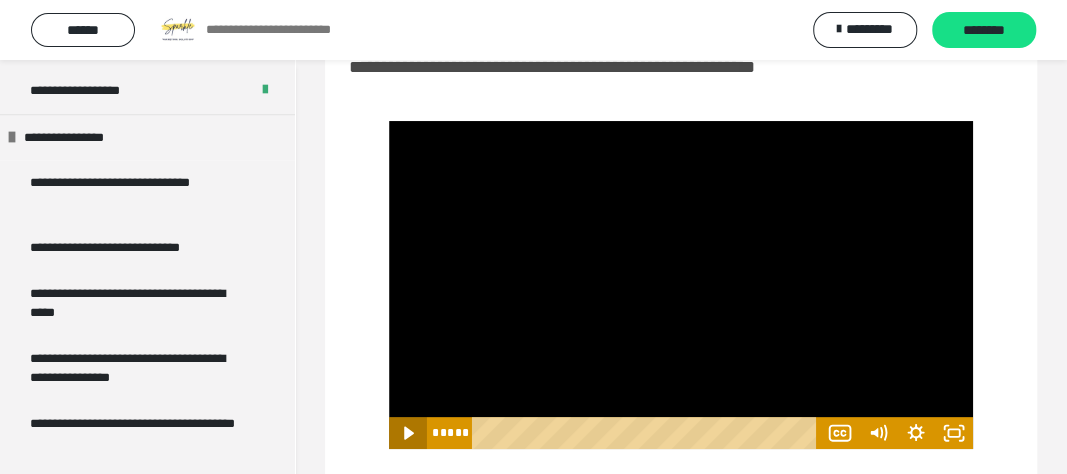 click 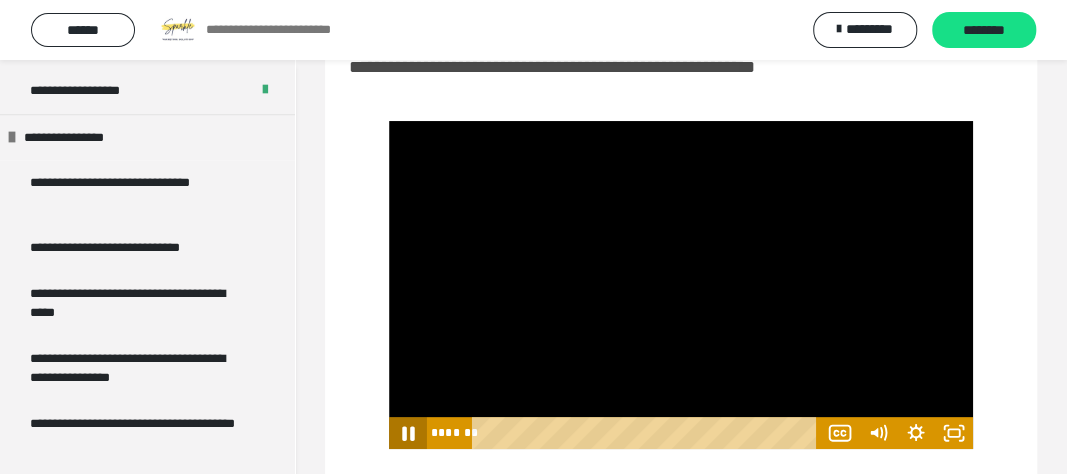 click 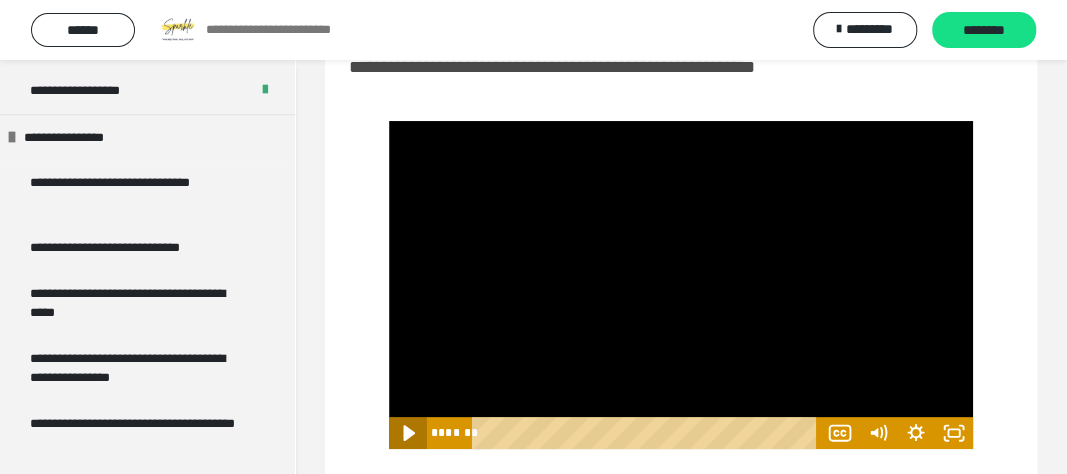 click 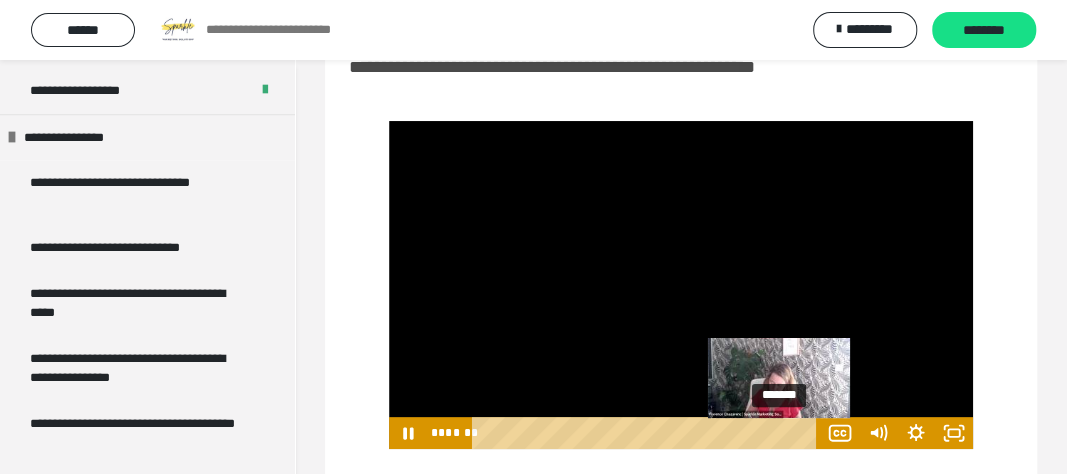 click on "*******" at bounding box center (648, 433) 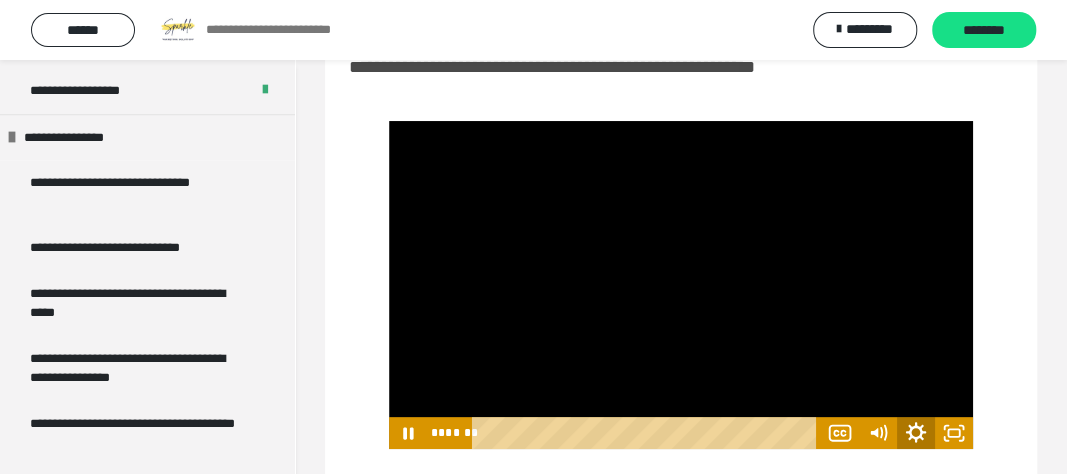 click 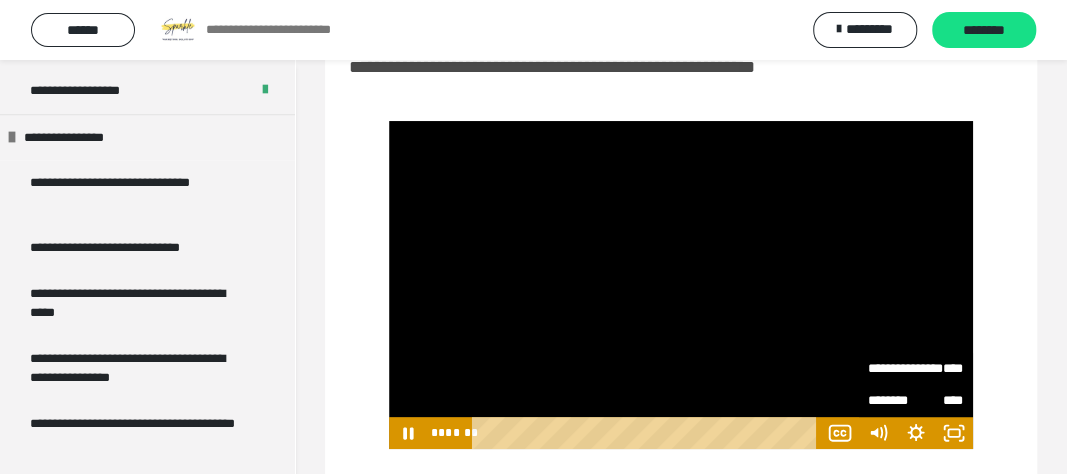 click on "****" at bounding box center [940, 369] 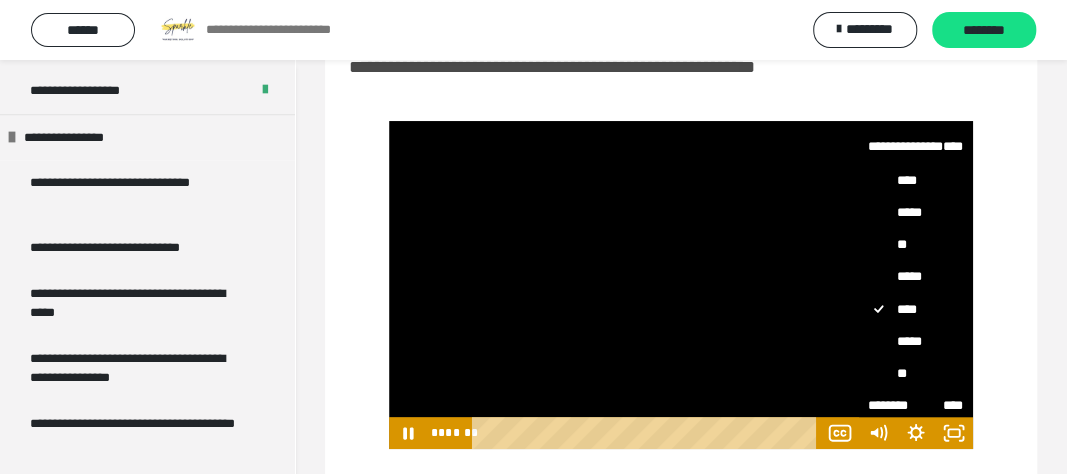 click on "*****" at bounding box center [859, 325] 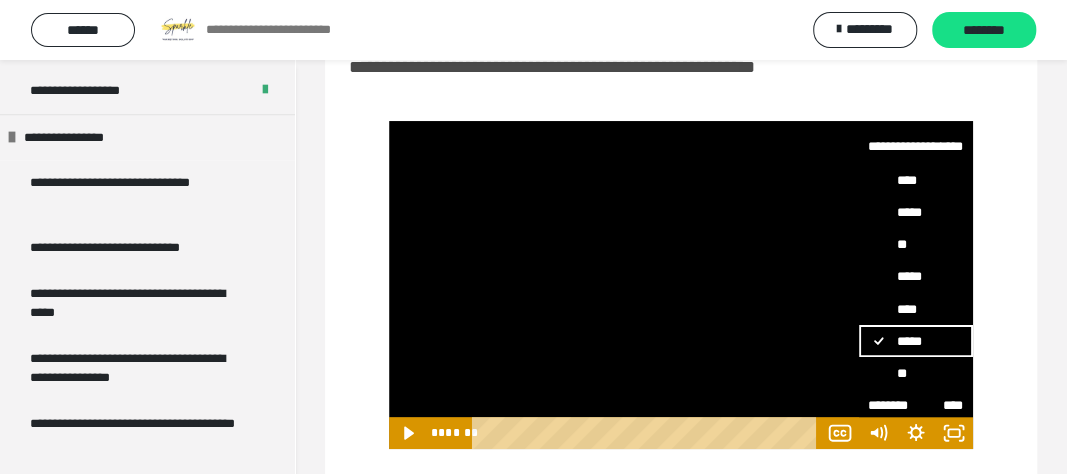 click on "**********" at bounding box center (681, 285) 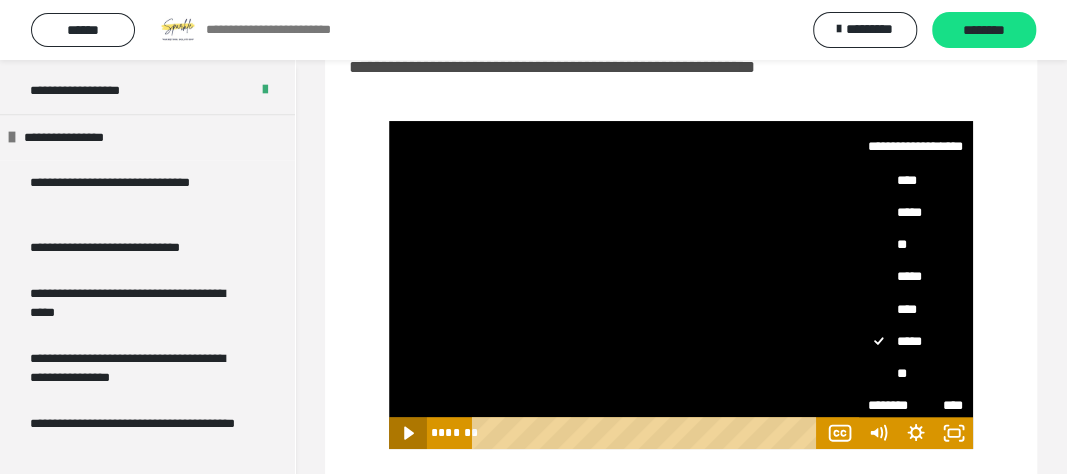 click 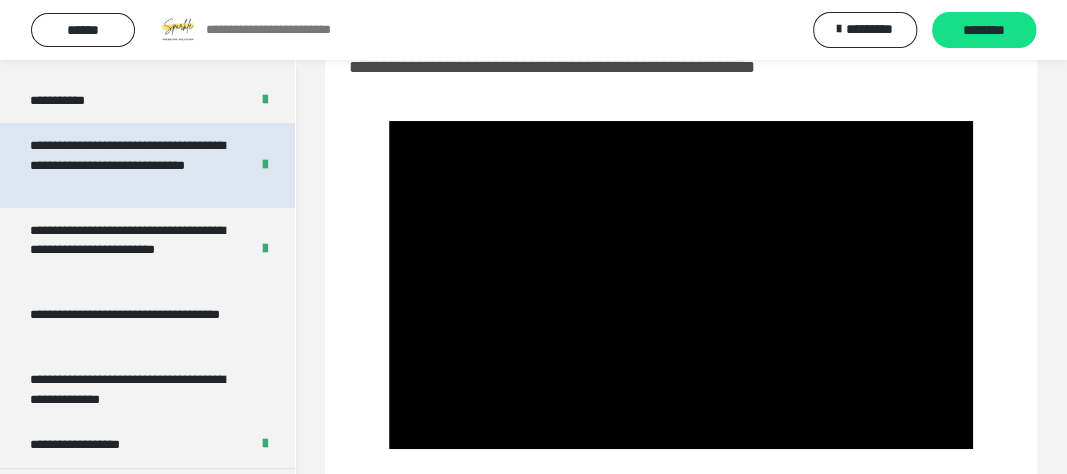 scroll, scrollTop: 0, scrollLeft: 0, axis: both 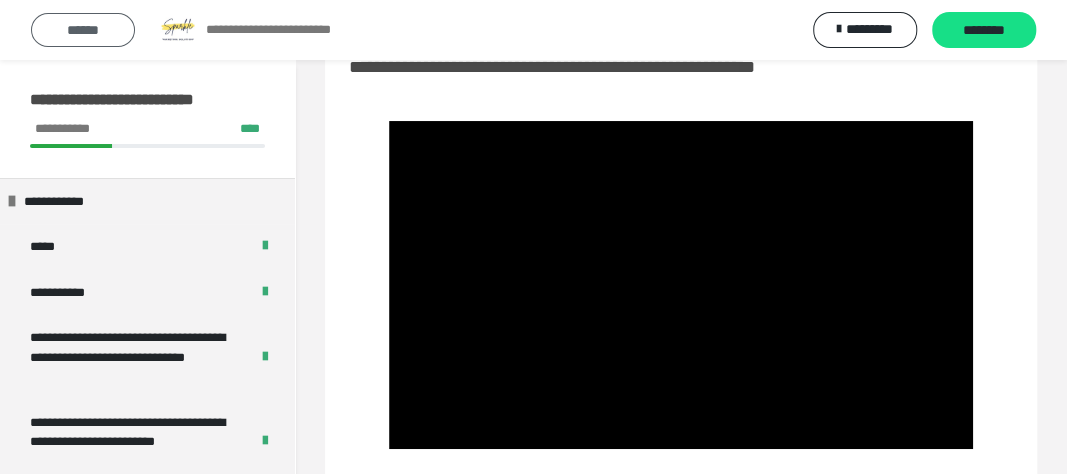 click on "******" at bounding box center [83, 30] 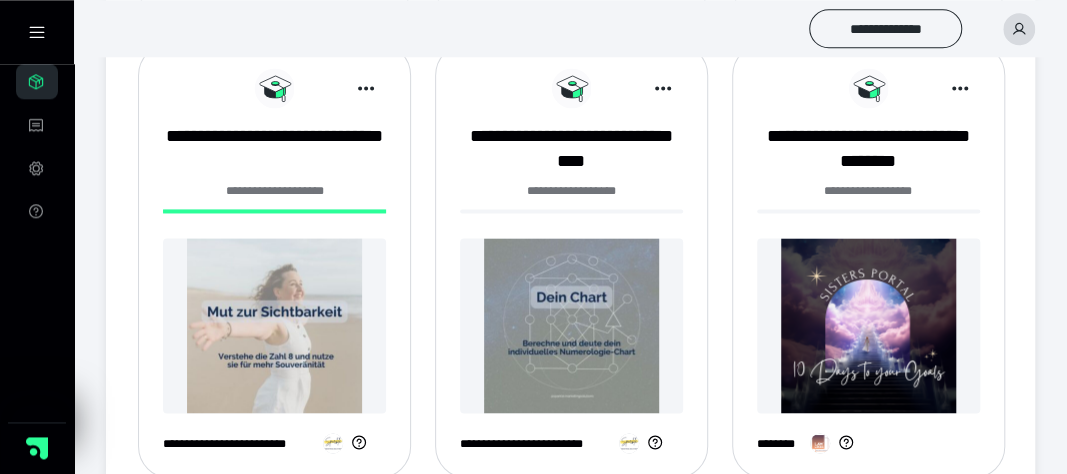 scroll, scrollTop: 1248, scrollLeft: 0, axis: vertical 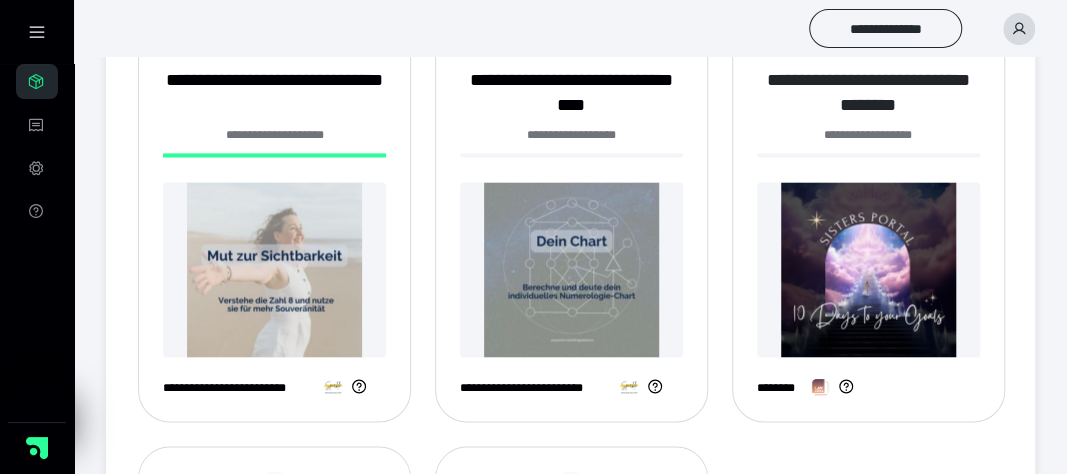 click on "**********" at bounding box center (868, 93) 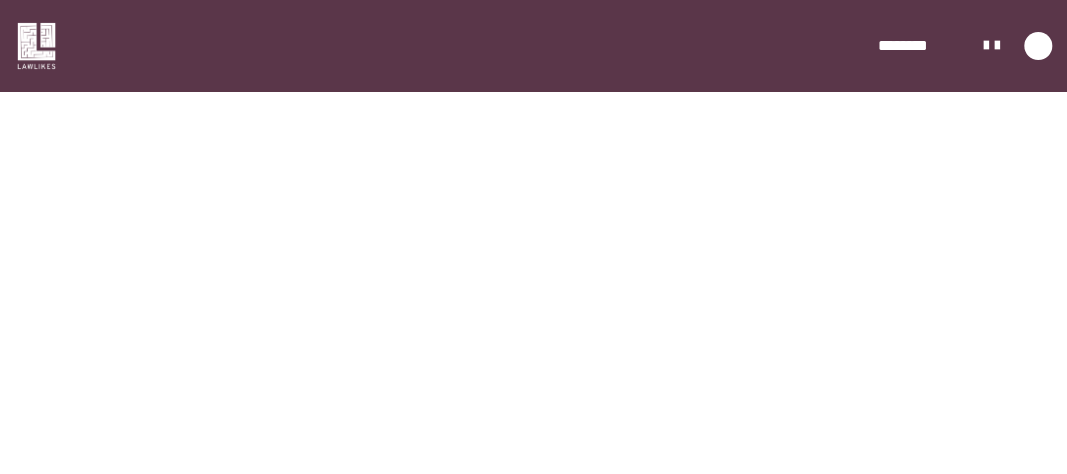 scroll, scrollTop: 91, scrollLeft: 0, axis: vertical 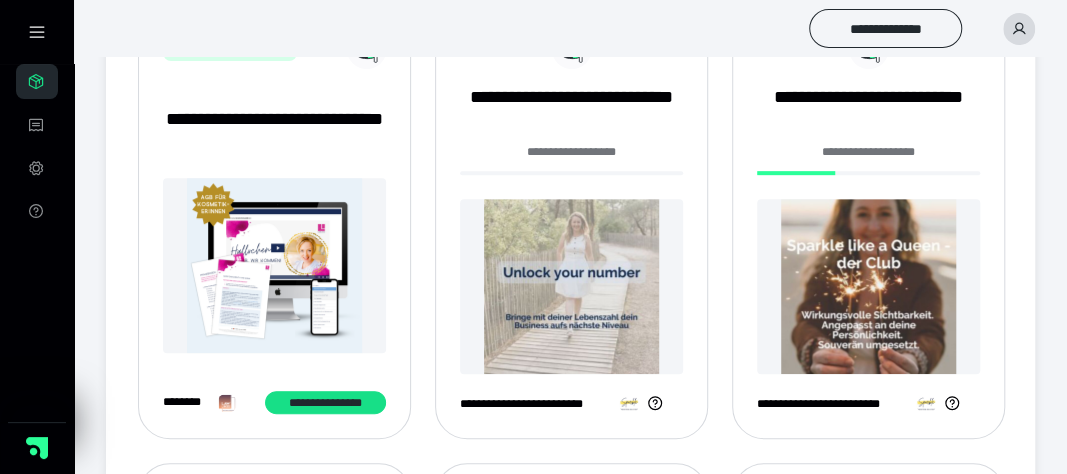 click at bounding box center [571, 286] 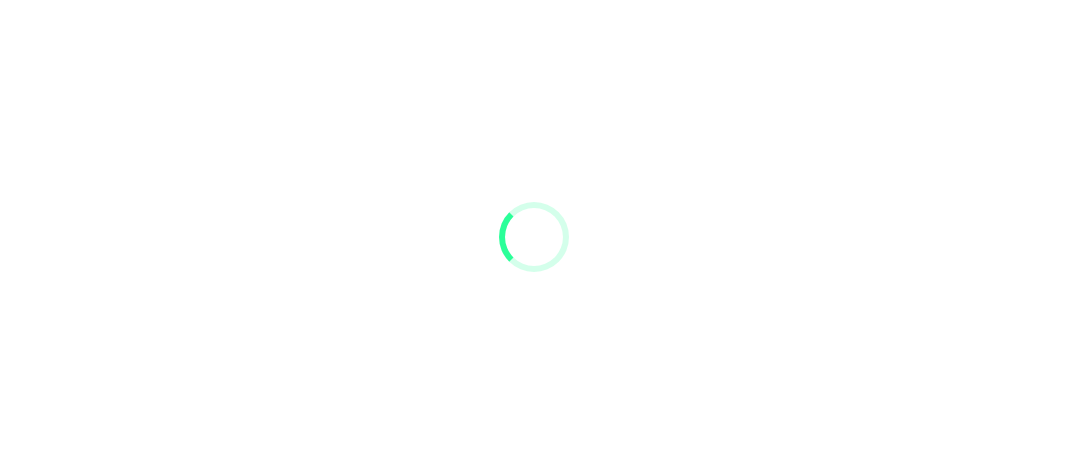 scroll, scrollTop: 0, scrollLeft: 0, axis: both 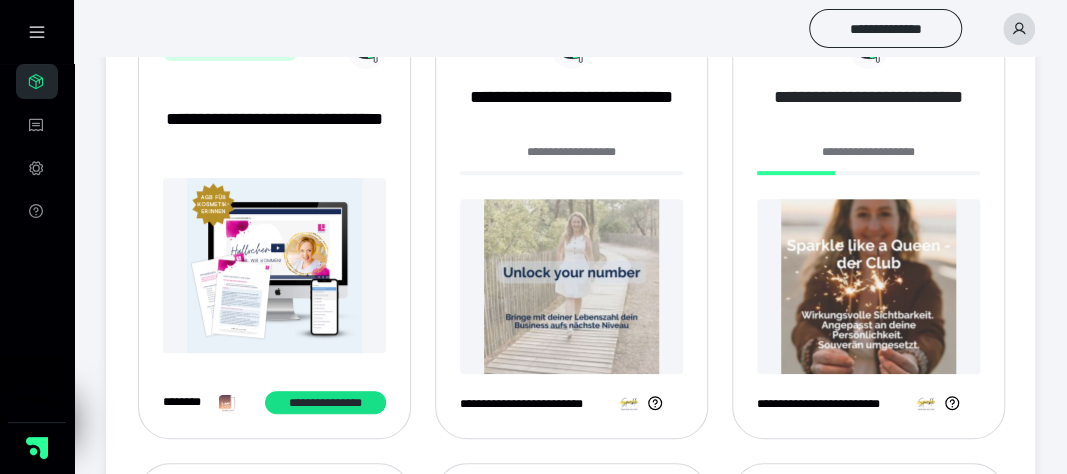 click on "**********" at bounding box center [868, 110] 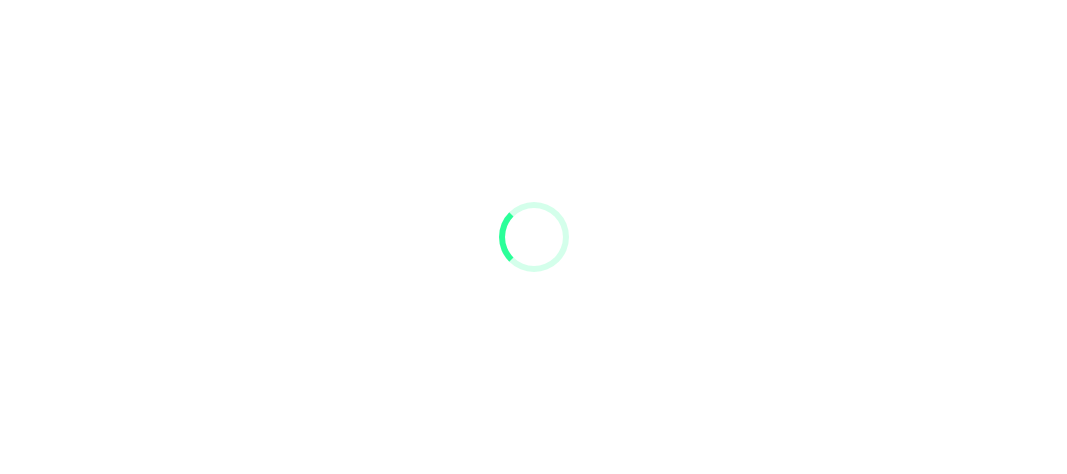 scroll, scrollTop: 0, scrollLeft: 0, axis: both 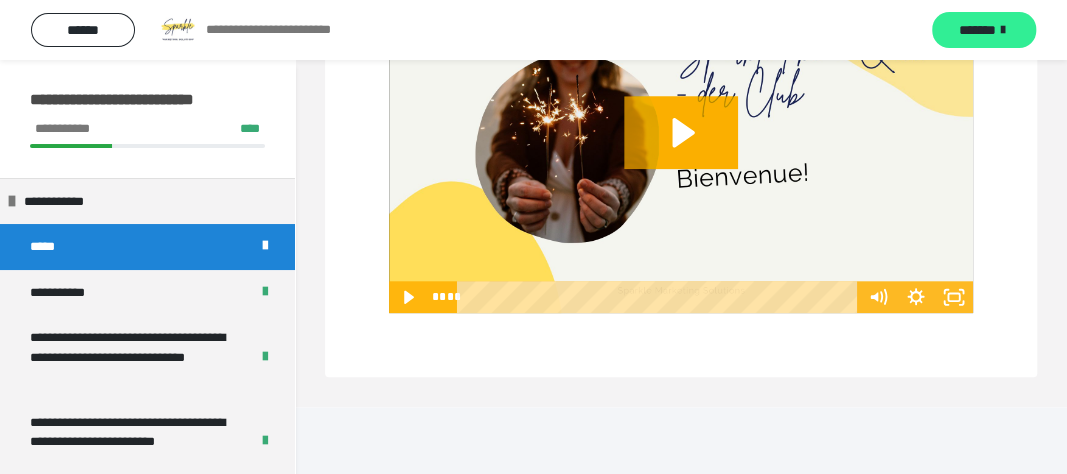 click on "*******" at bounding box center [977, 30] 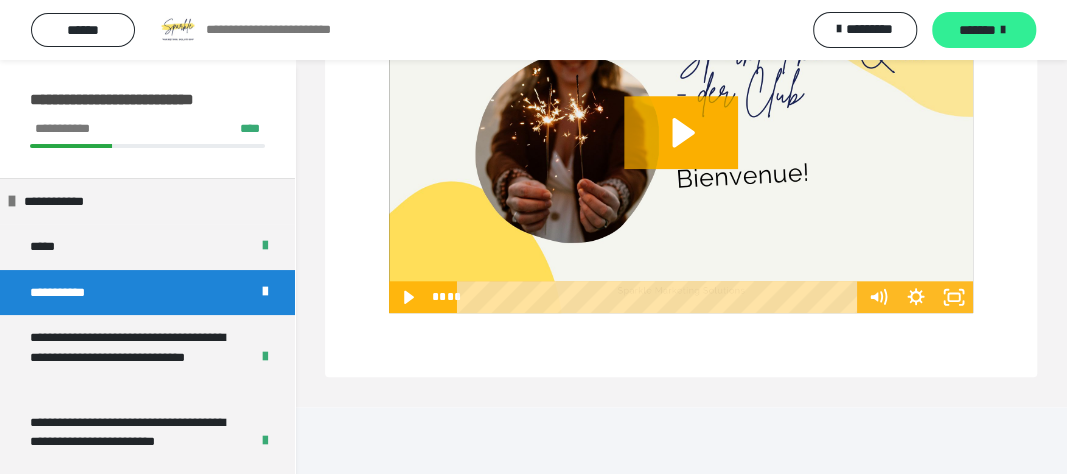 scroll, scrollTop: 141, scrollLeft: 0, axis: vertical 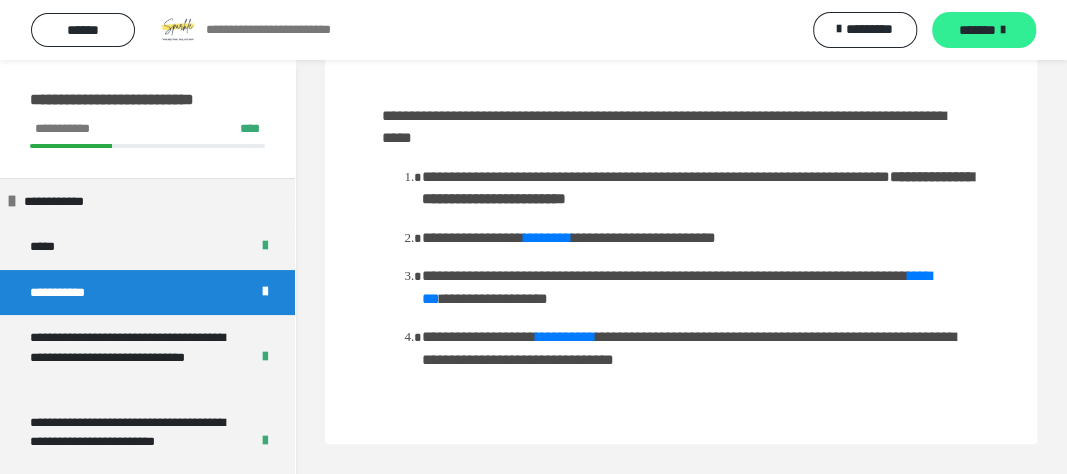click on "*******" at bounding box center (984, 30) 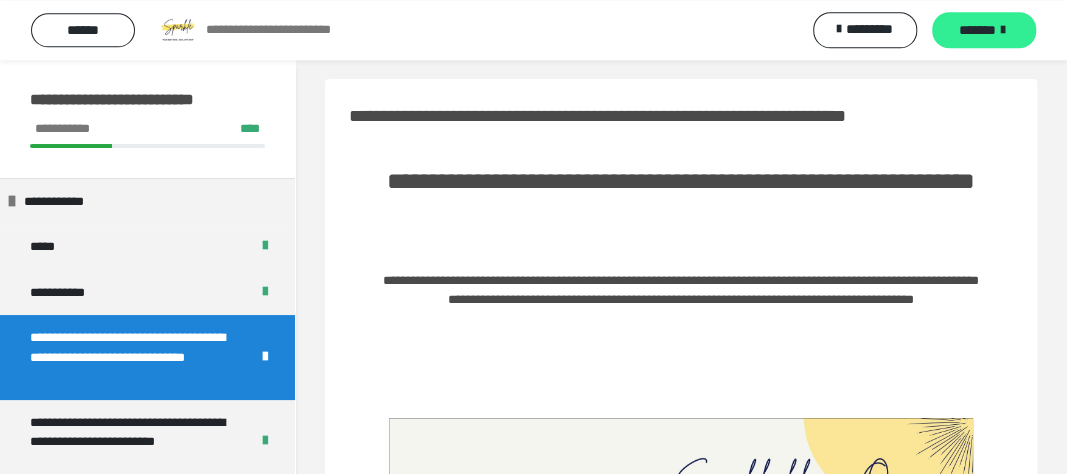 scroll, scrollTop: 0, scrollLeft: 0, axis: both 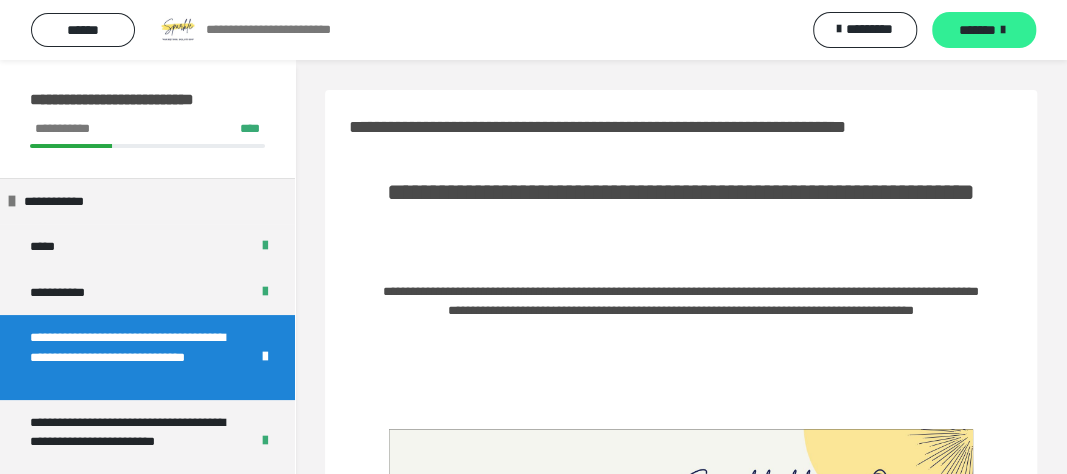 click on "*******" at bounding box center [984, 30] 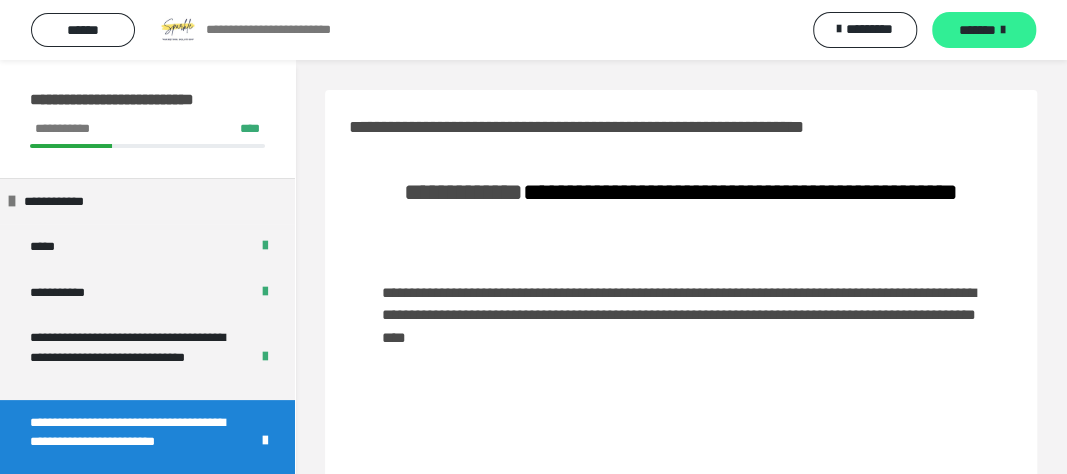 click on "*******" at bounding box center [977, 30] 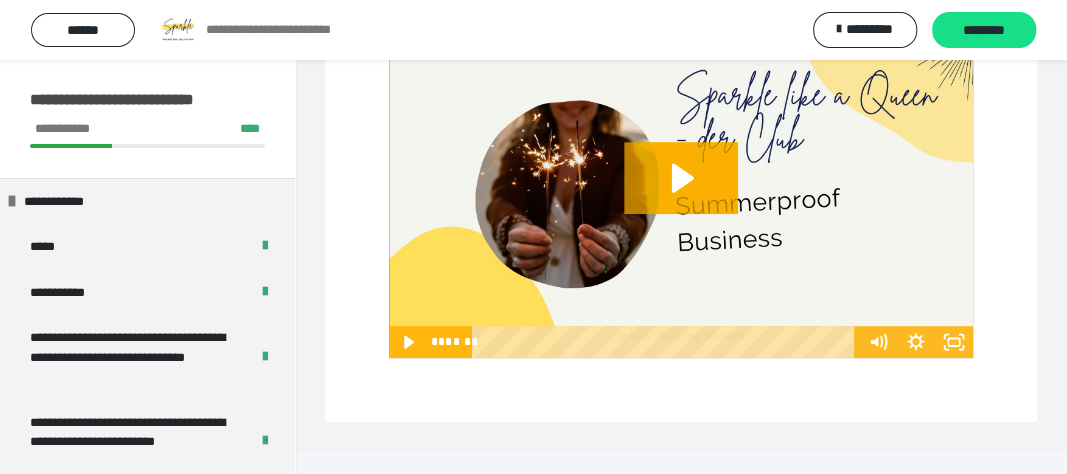 scroll, scrollTop: 38, scrollLeft: 0, axis: vertical 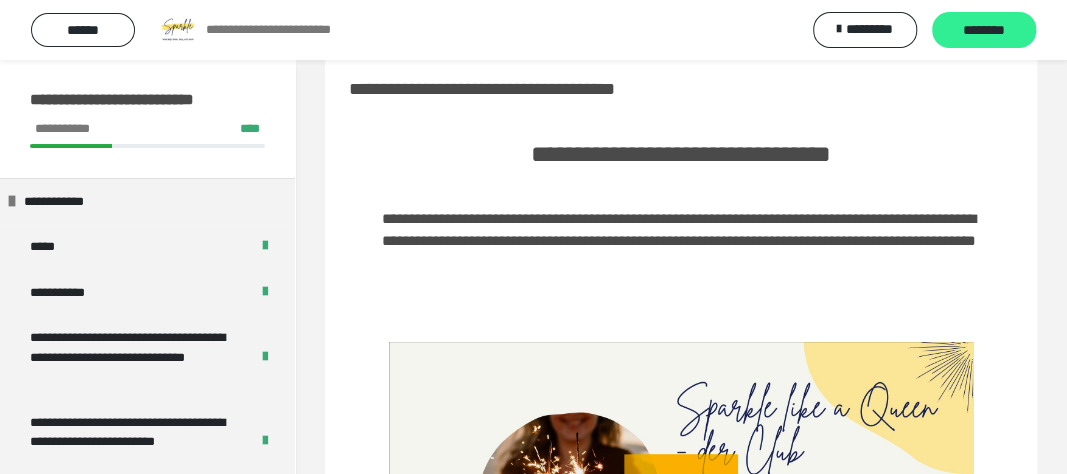 click on "********" at bounding box center (984, 31) 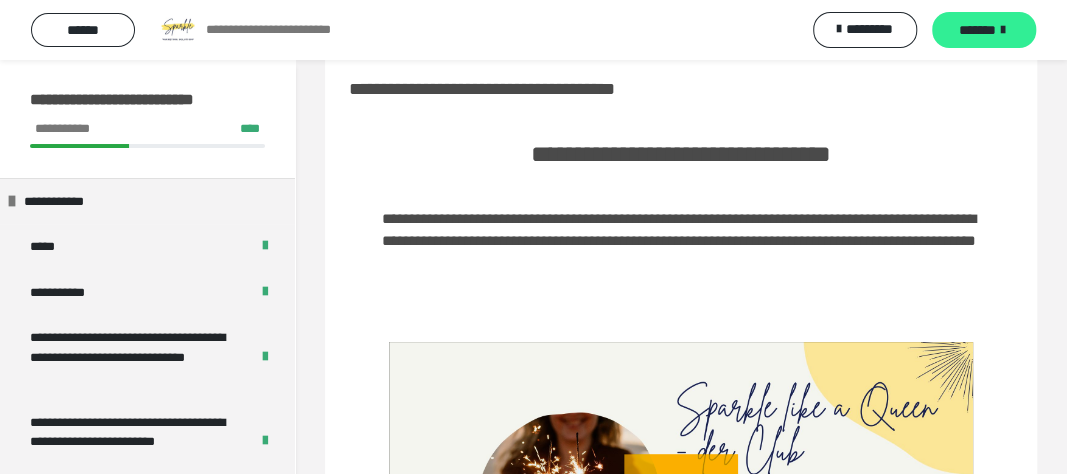 click on "*******" at bounding box center [977, 30] 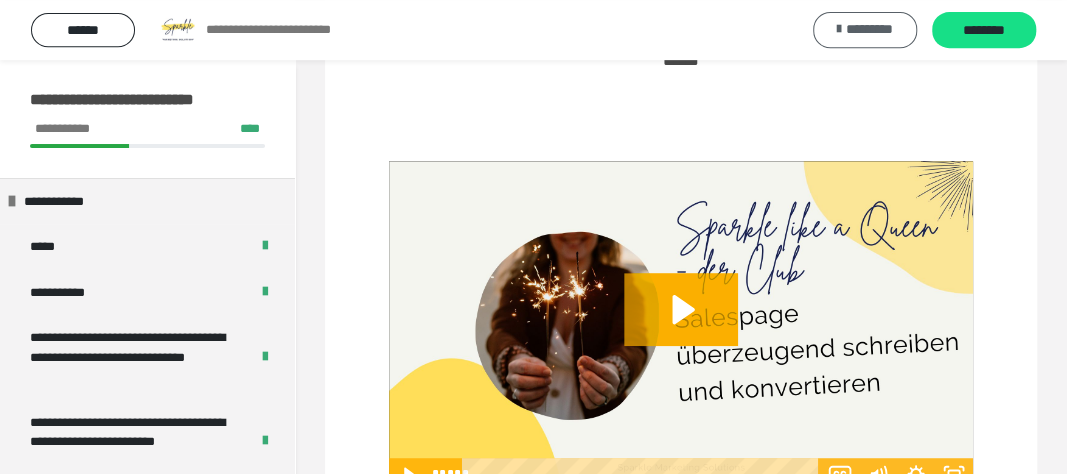 scroll, scrollTop: 246, scrollLeft: 0, axis: vertical 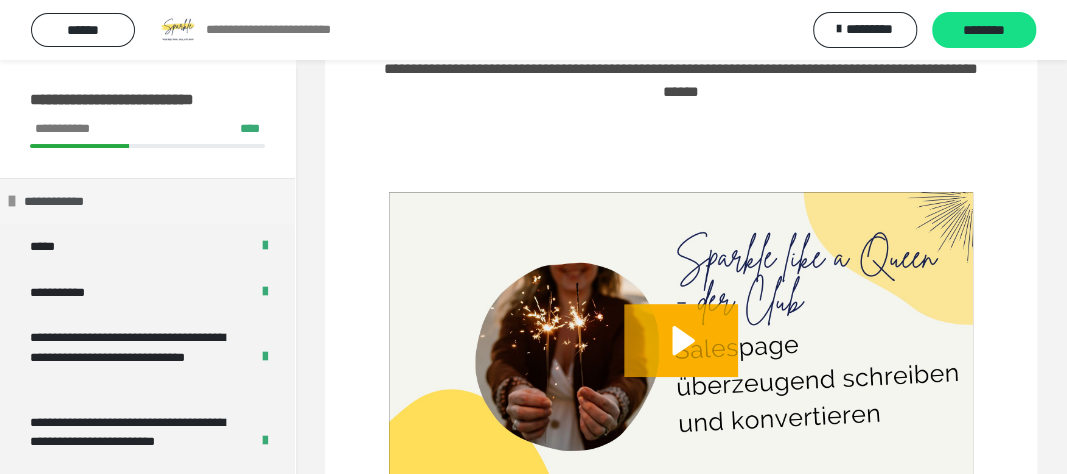 click on "**********" at bounding box center [62, 202] 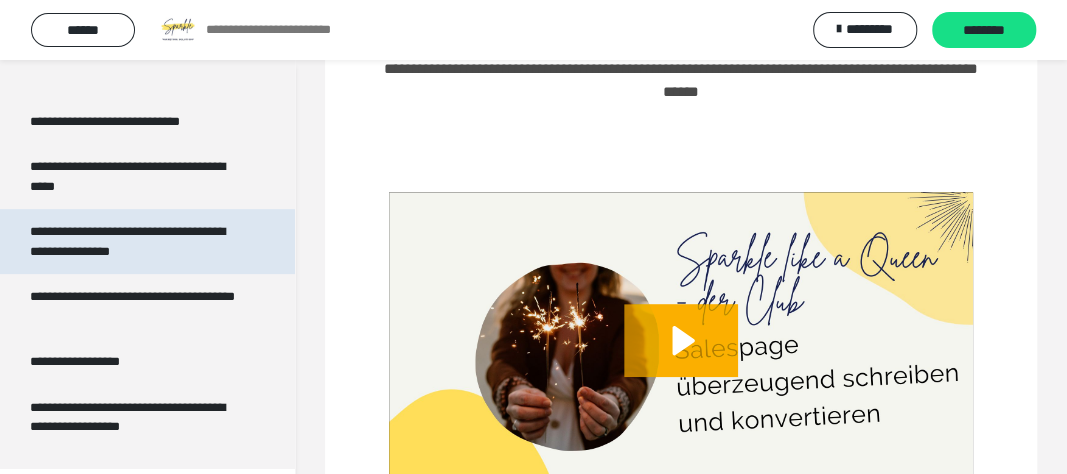 scroll, scrollTop: 0, scrollLeft: 0, axis: both 